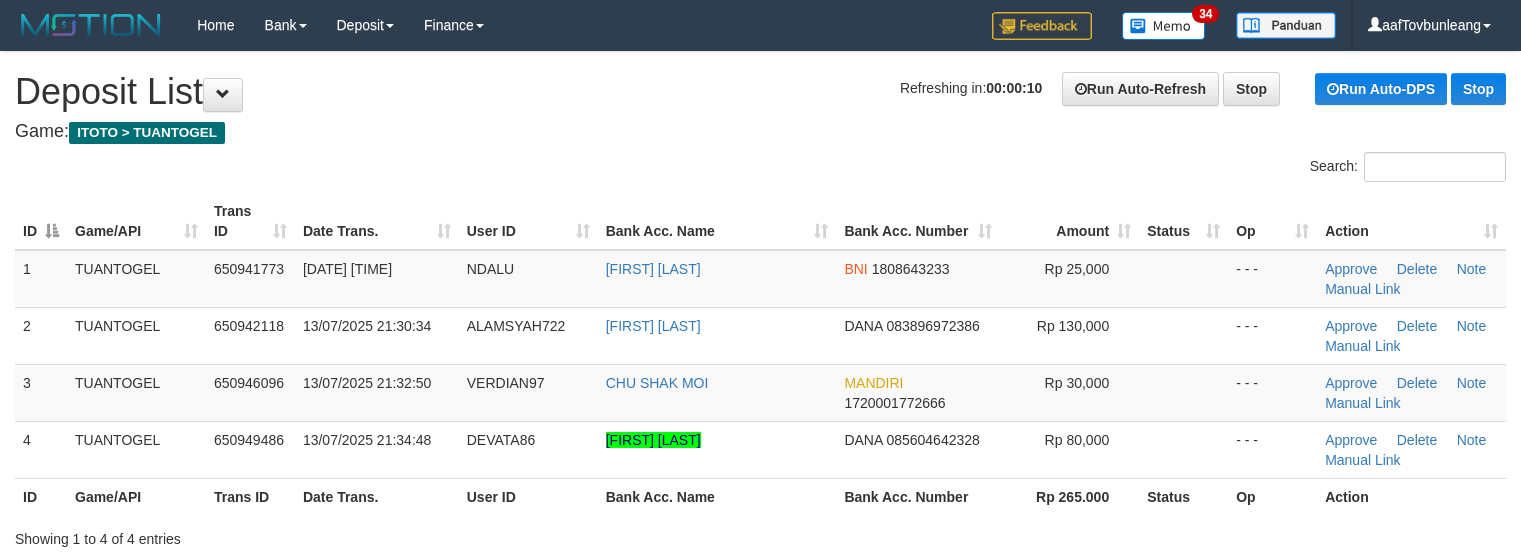 scroll, scrollTop: 0, scrollLeft: 0, axis: both 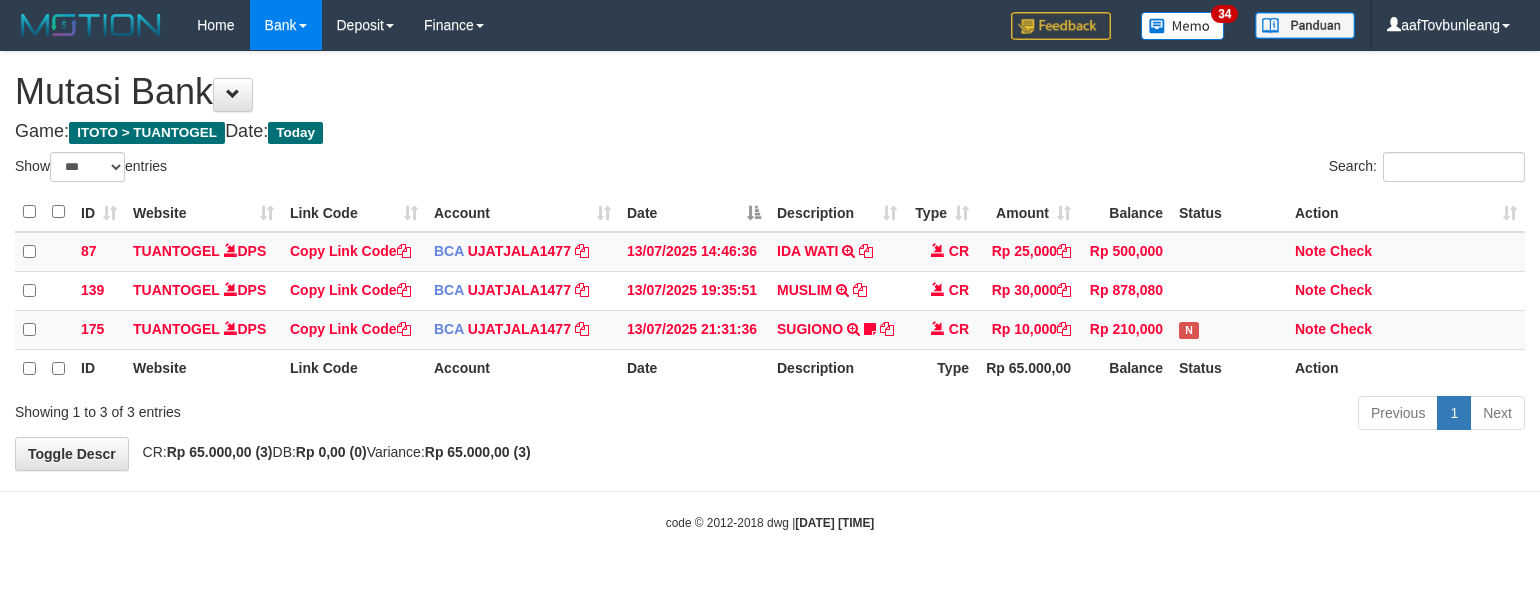 select on "***" 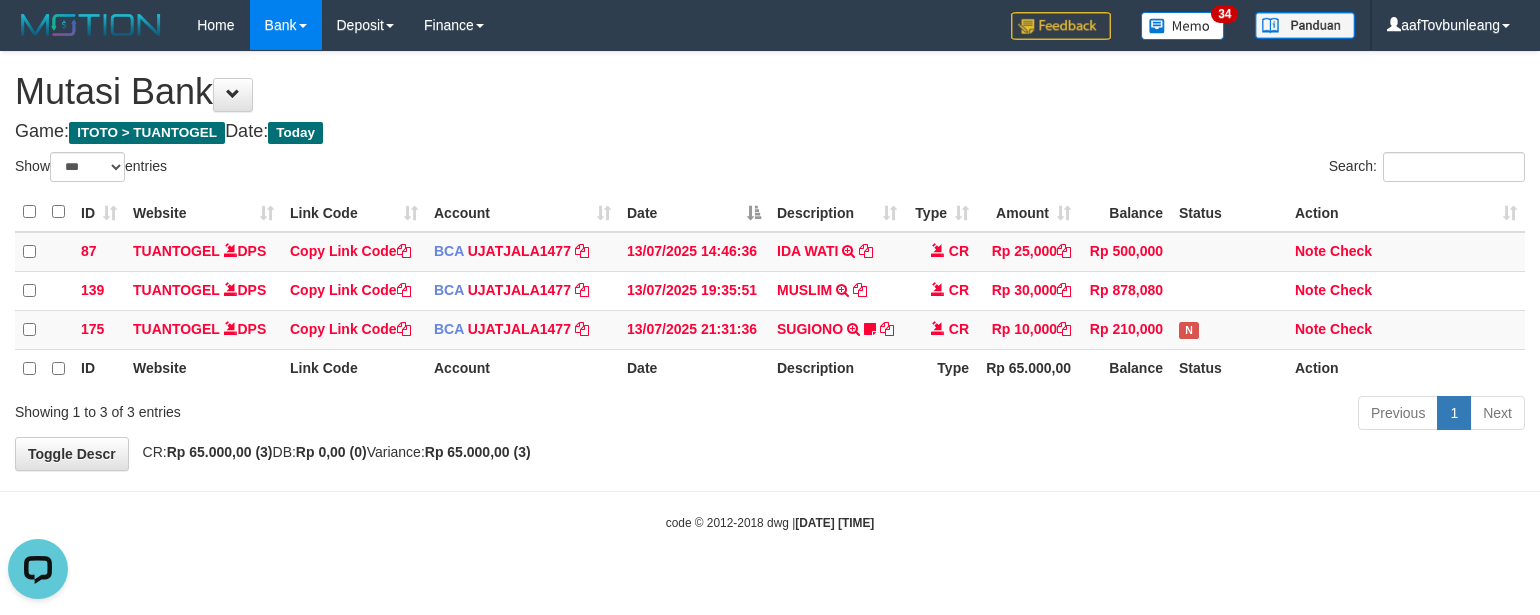 scroll, scrollTop: 0, scrollLeft: 0, axis: both 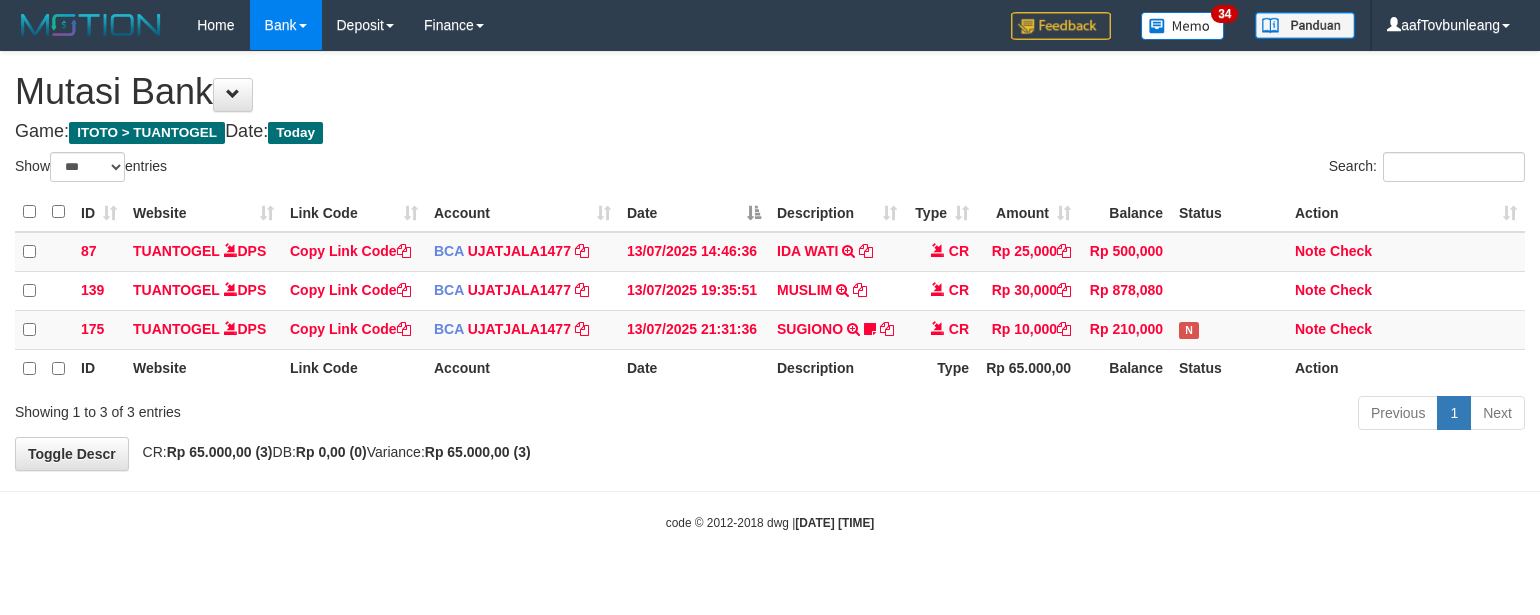 select on "***" 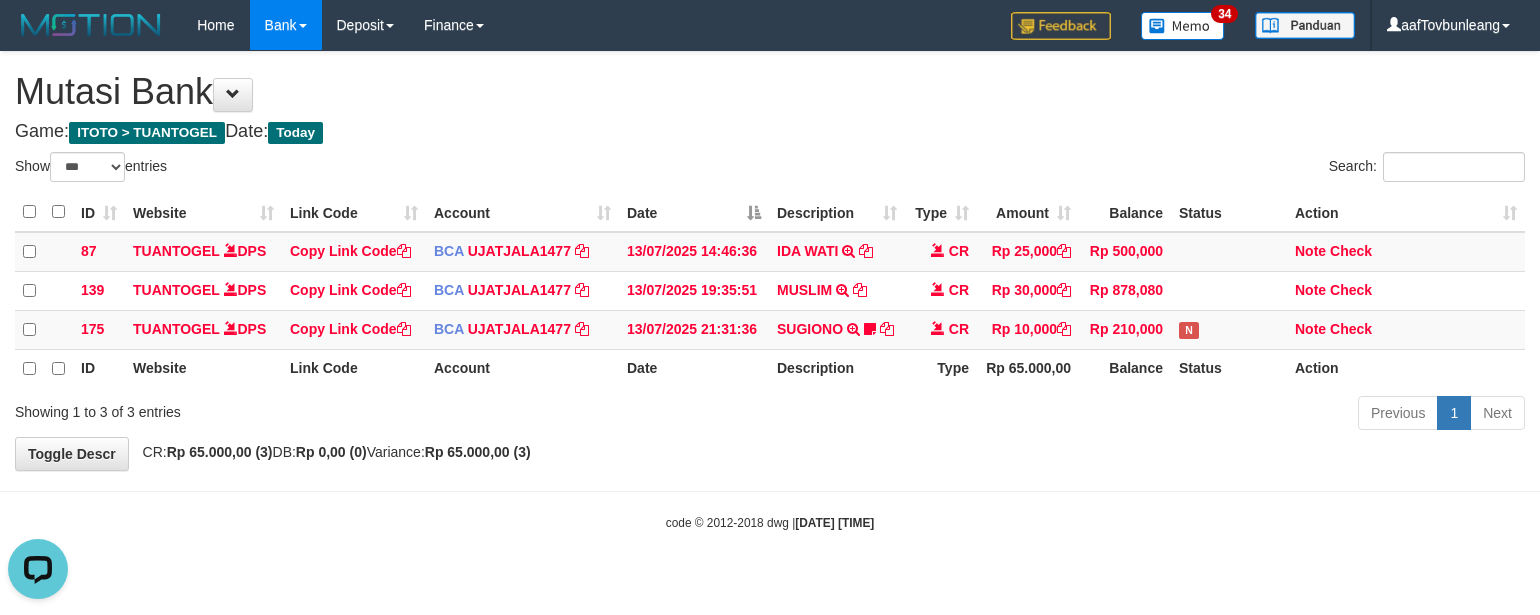 scroll, scrollTop: 0, scrollLeft: 0, axis: both 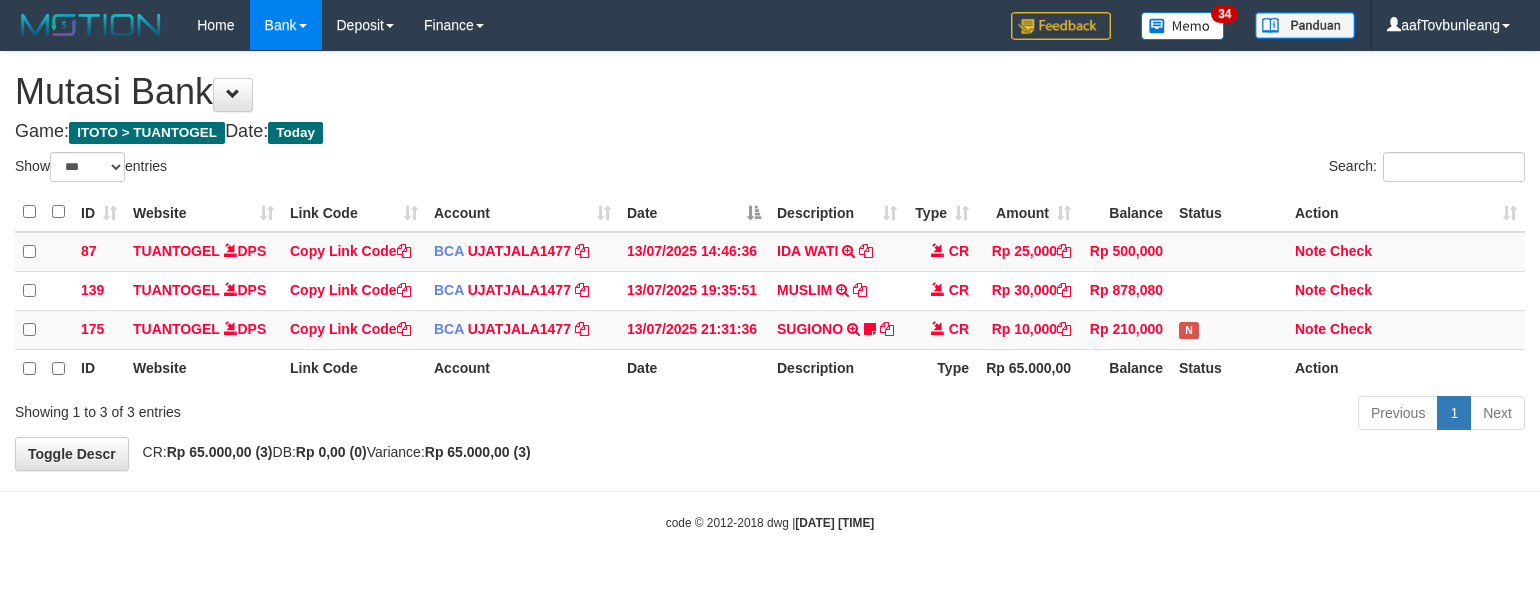 select on "***" 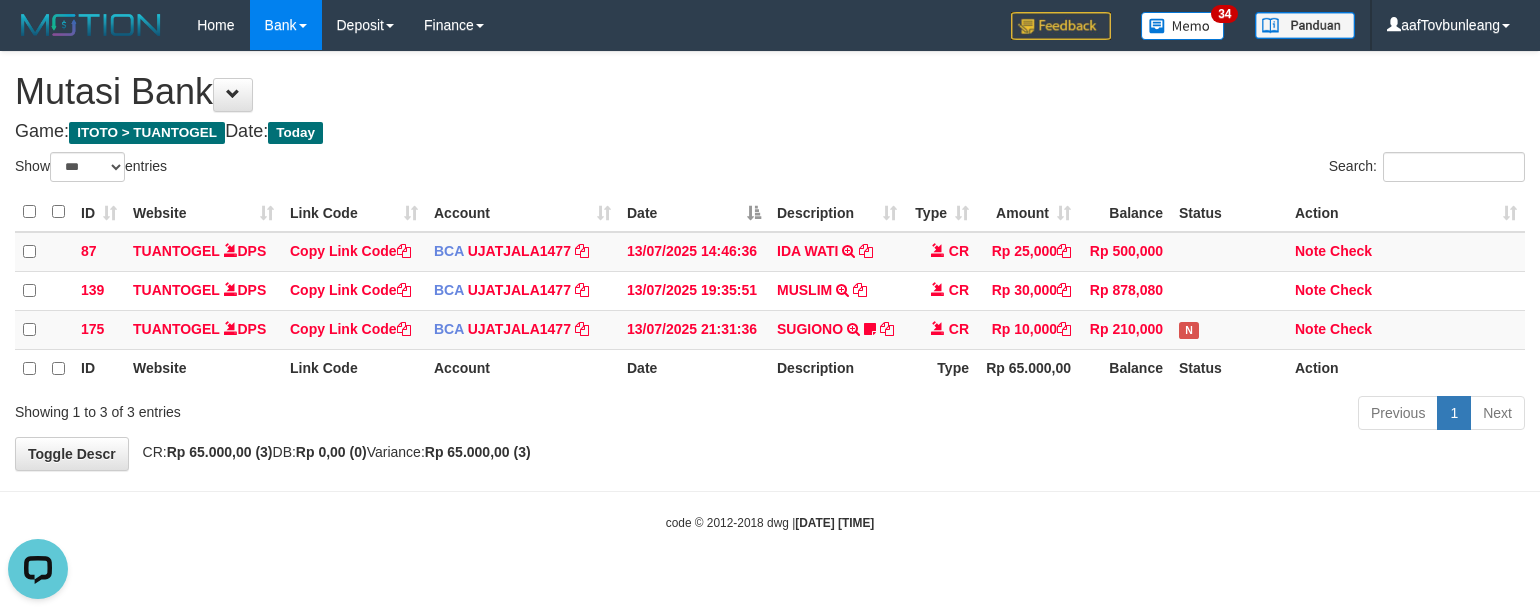 scroll, scrollTop: 0, scrollLeft: 0, axis: both 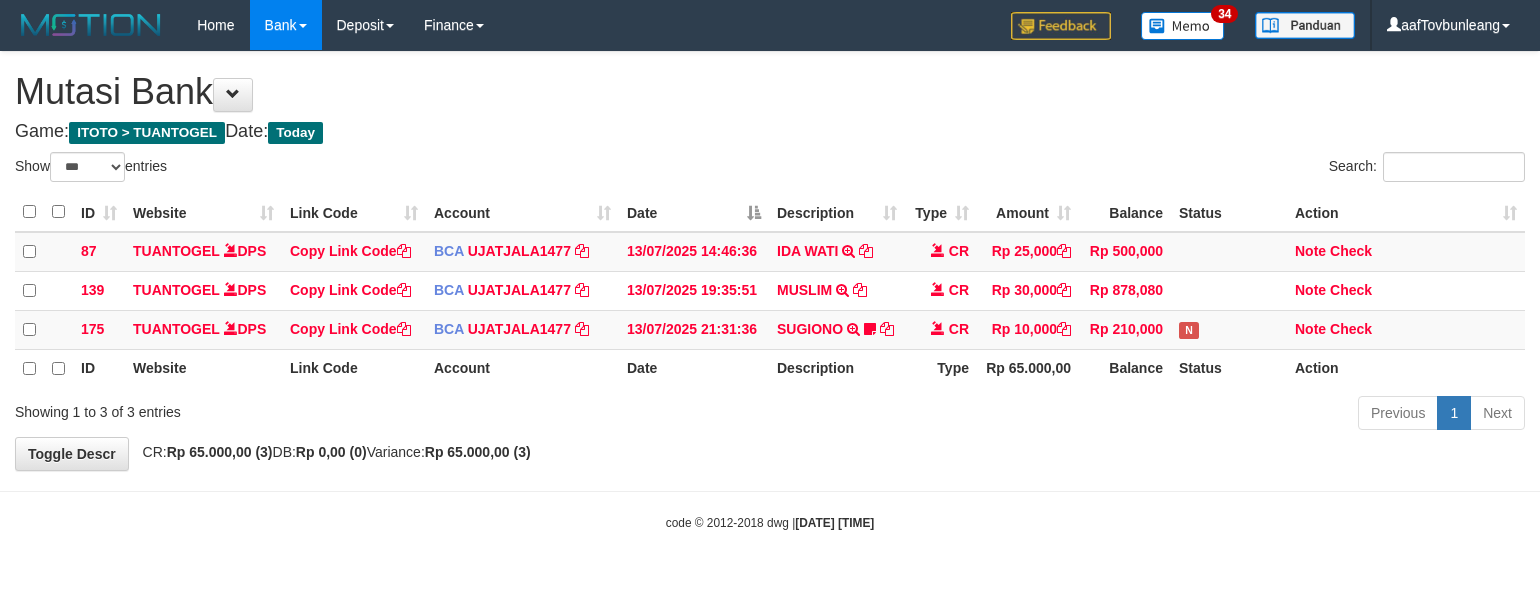 select on "***" 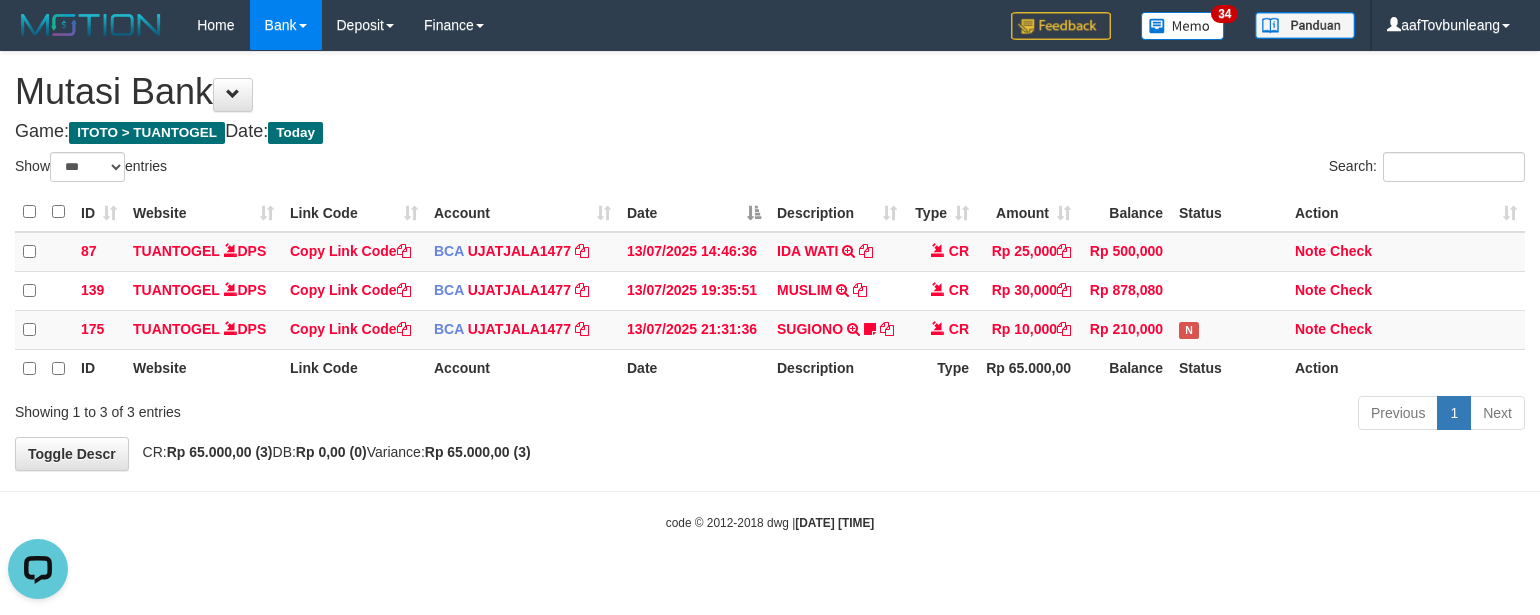 scroll, scrollTop: 0, scrollLeft: 0, axis: both 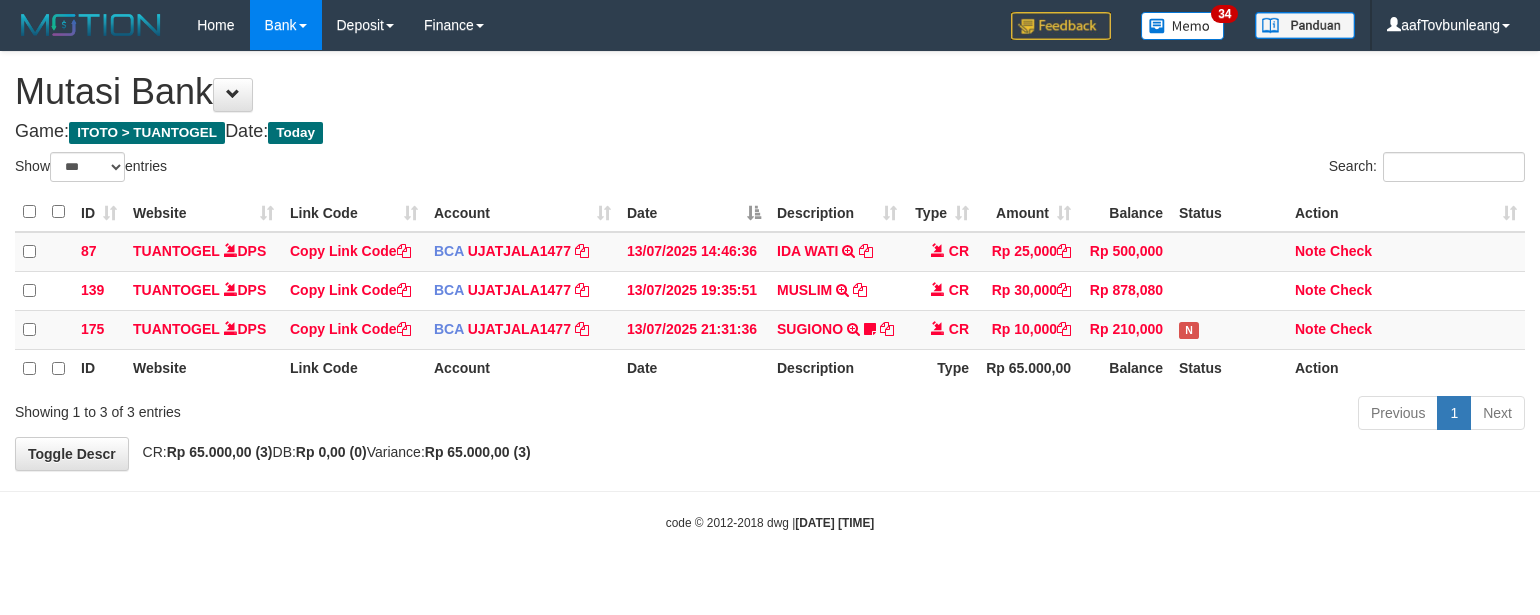 select on "***" 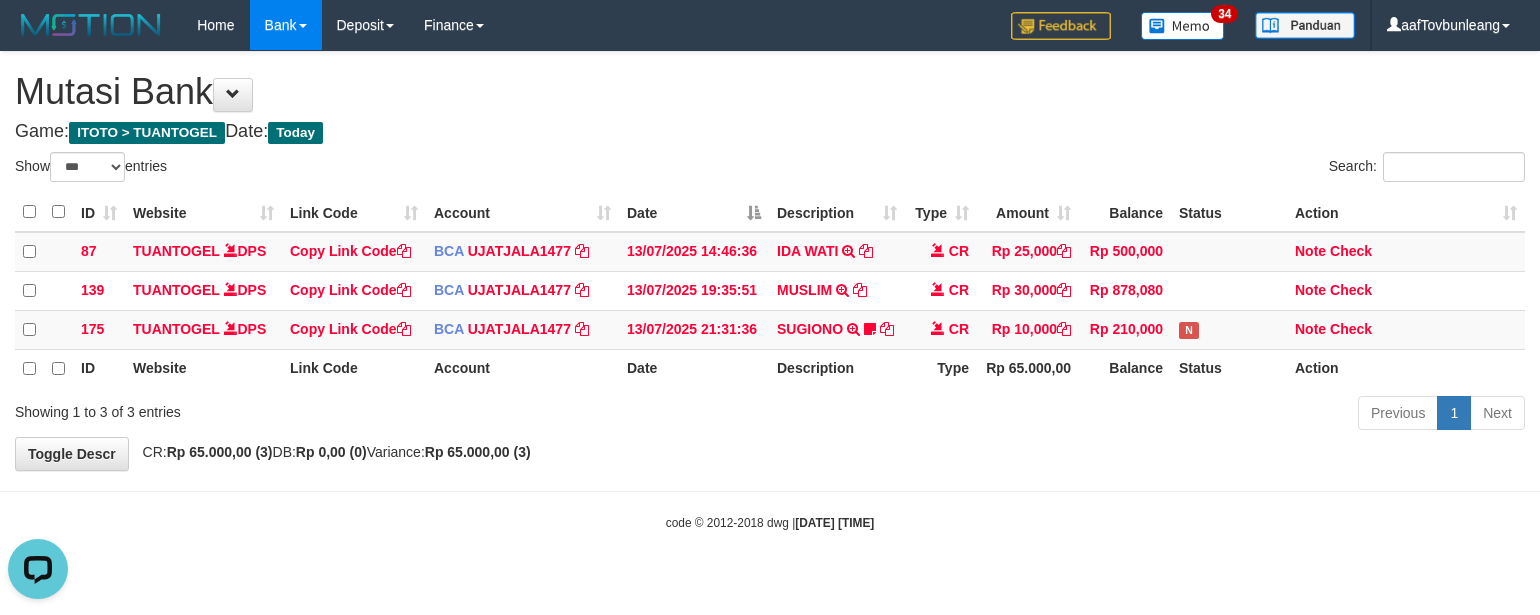 scroll, scrollTop: 0, scrollLeft: 0, axis: both 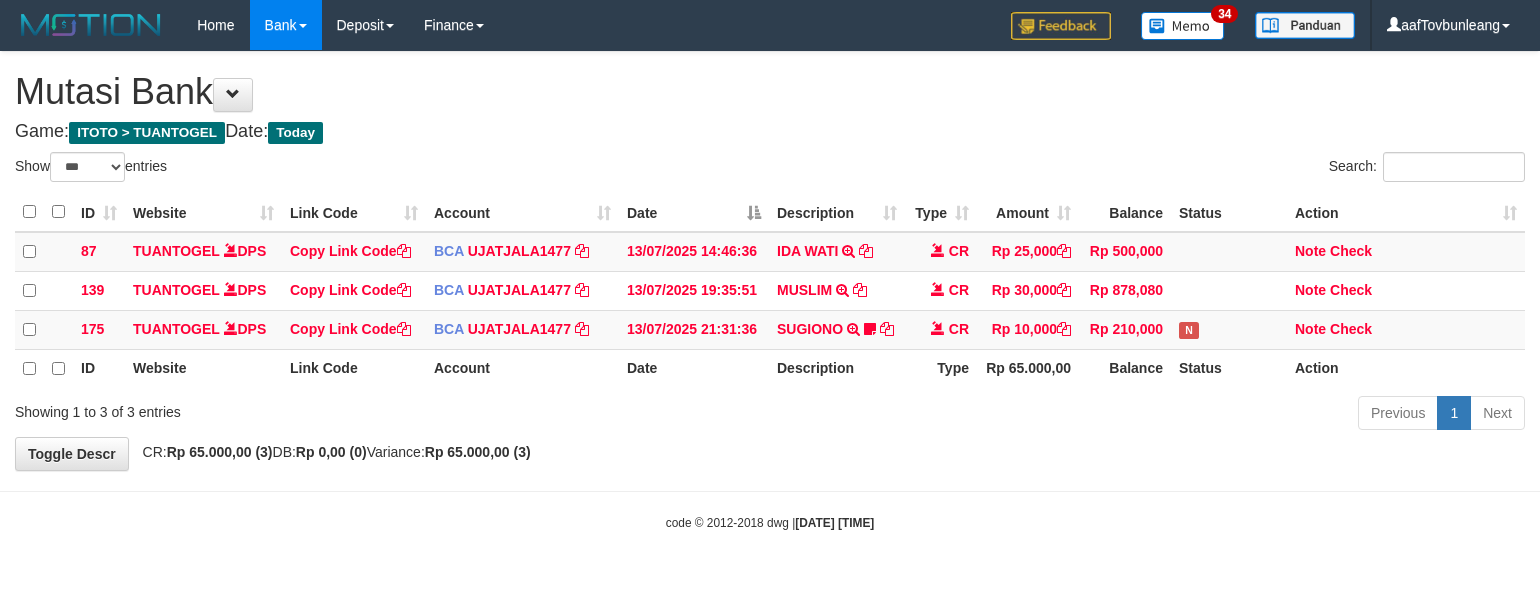 select on "***" 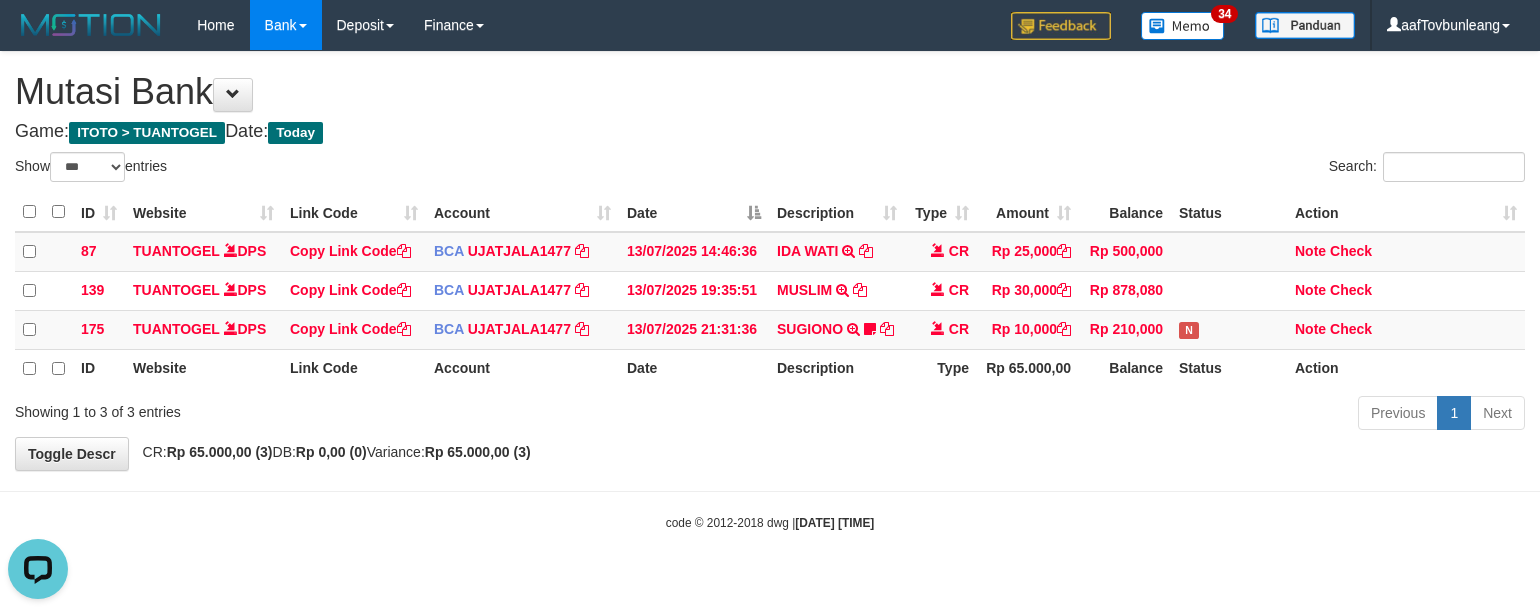 scroll, scrollTop: 0, scrollLeft: 0, axis: both 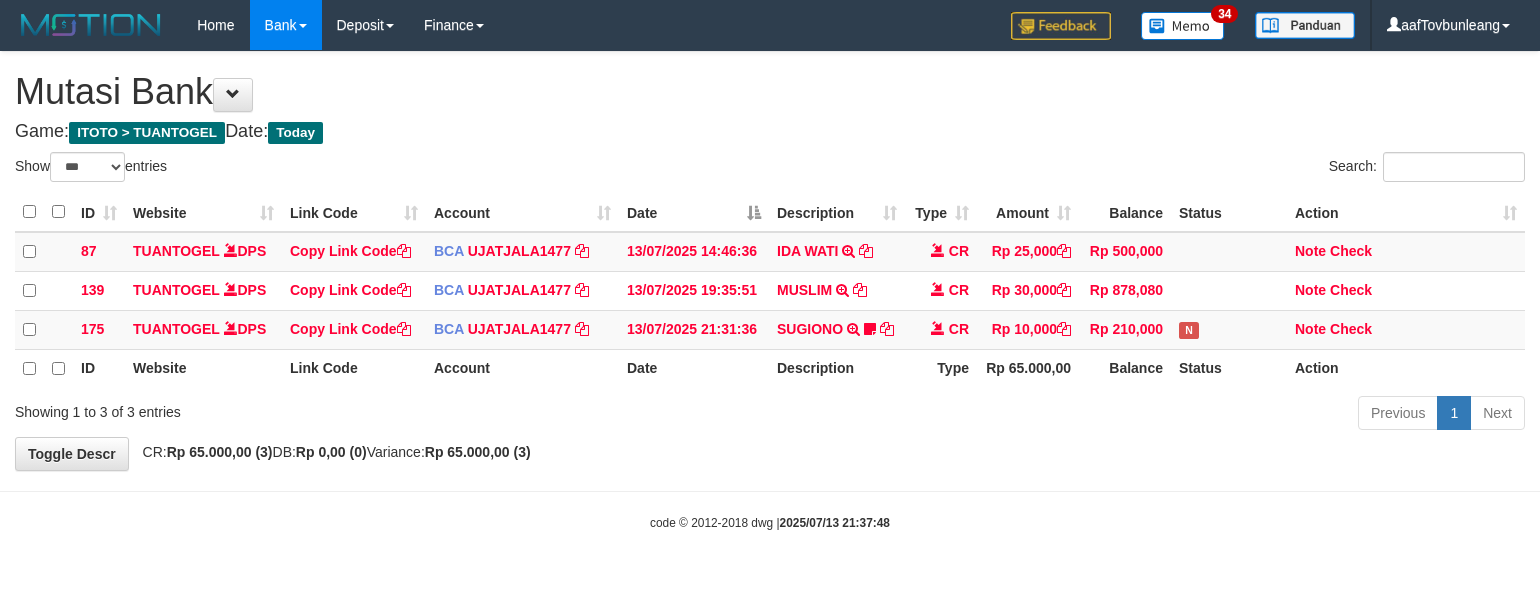 select on "***" 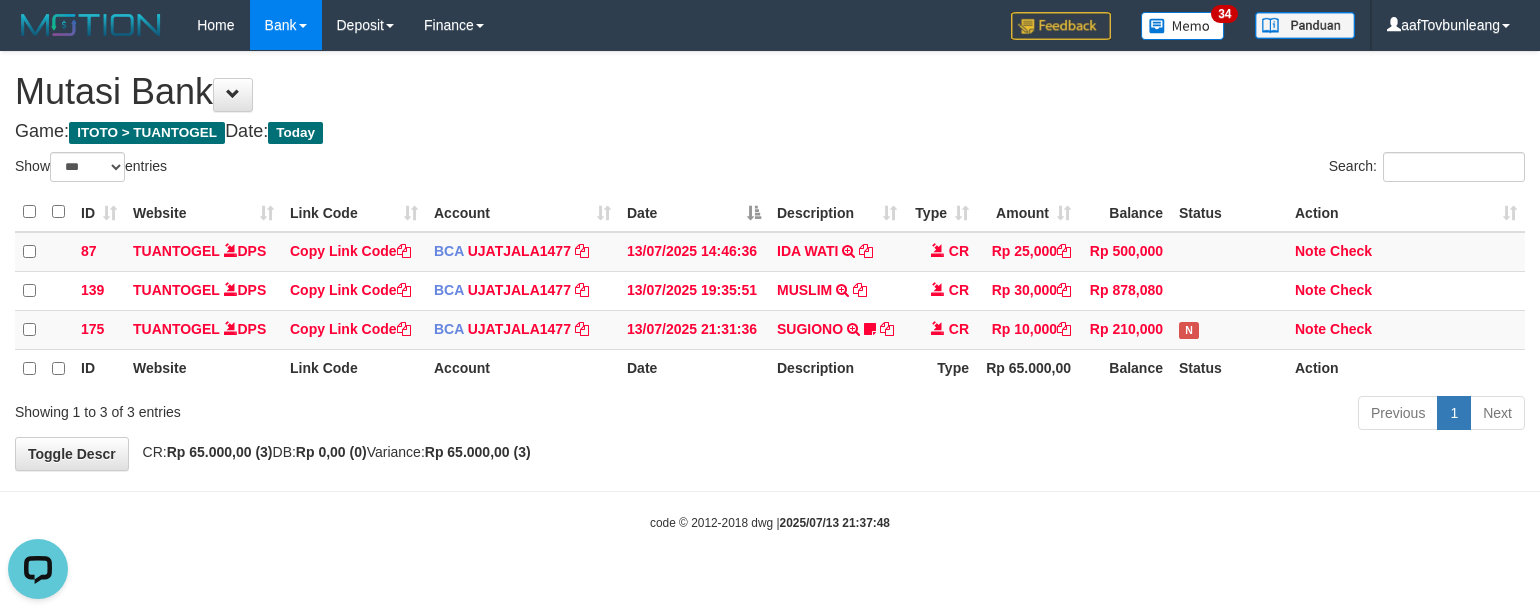 scroll, scrollTop: 0, scrollLeft: 0, axis: both 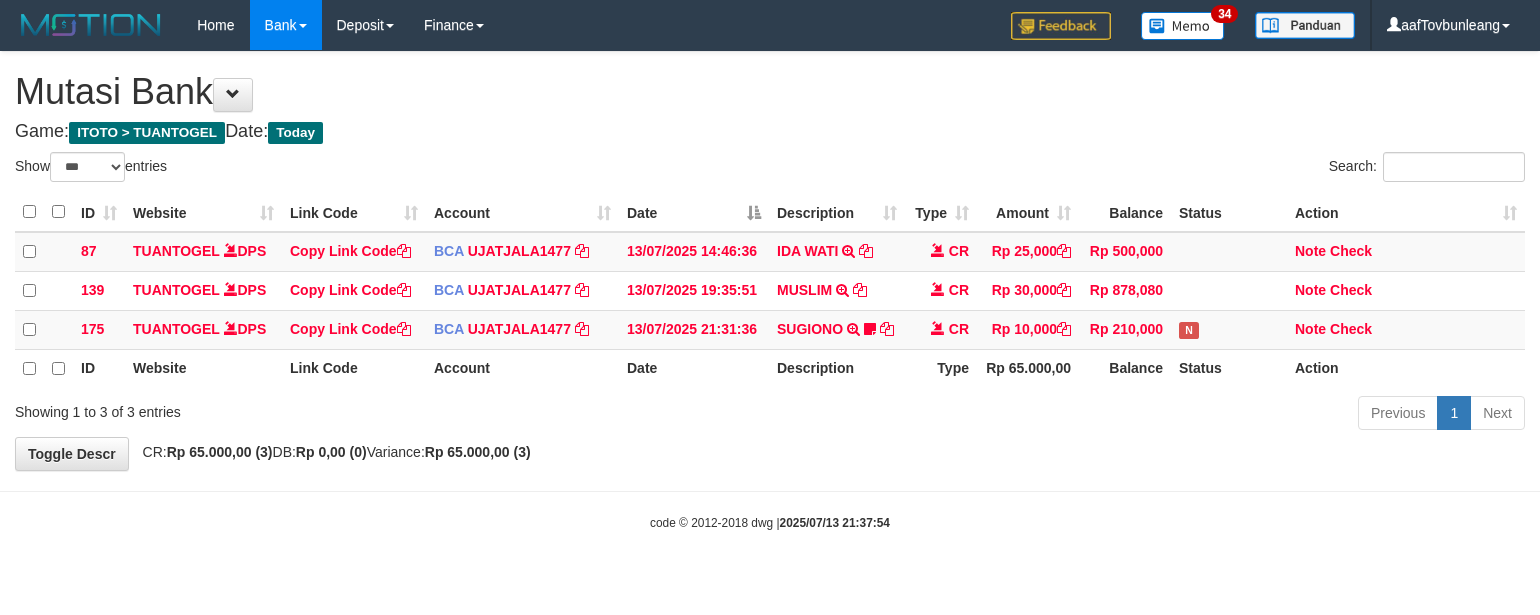 select on "***" 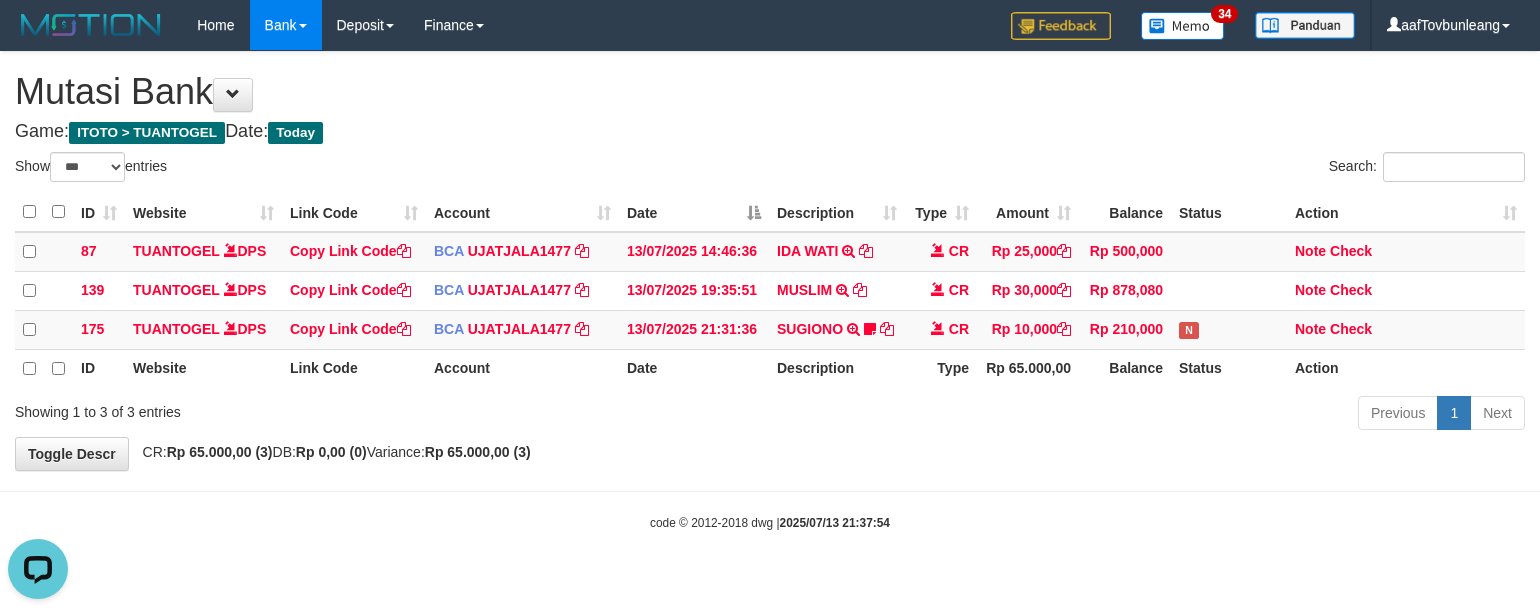 scroll, scrollTop: 0, scrollLeft: 0, axis: both 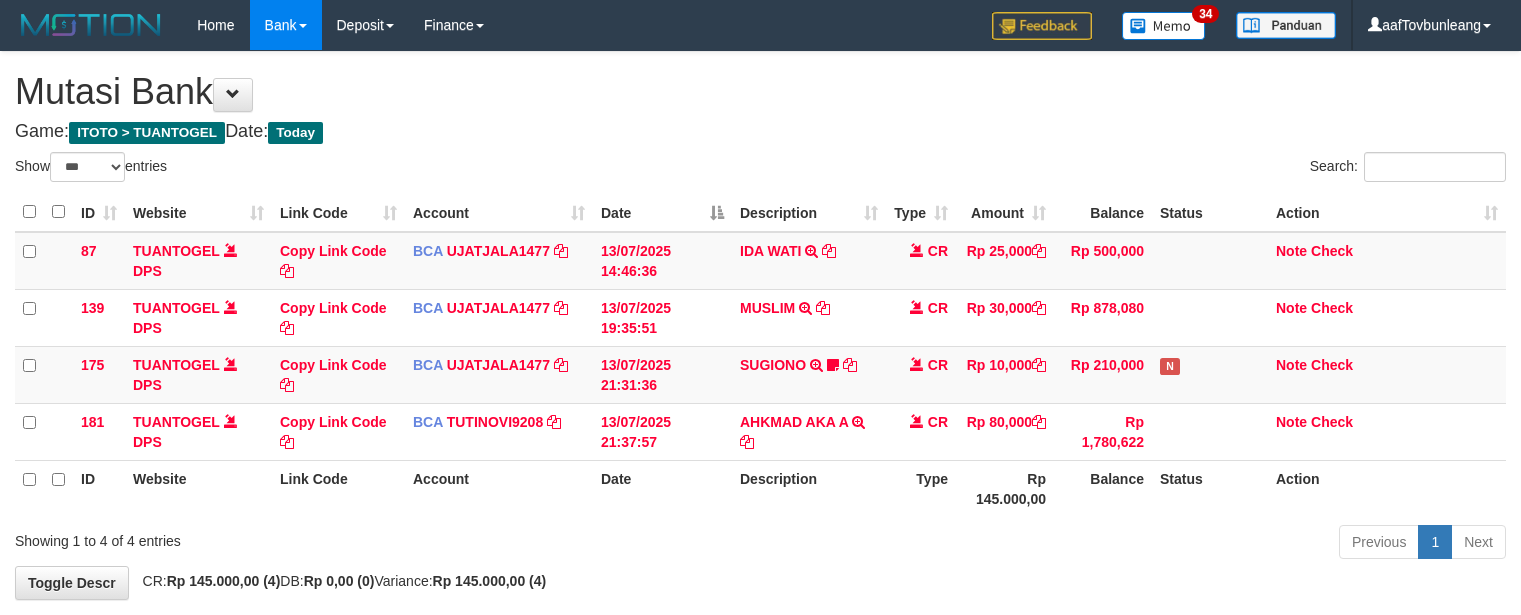 select on "***" 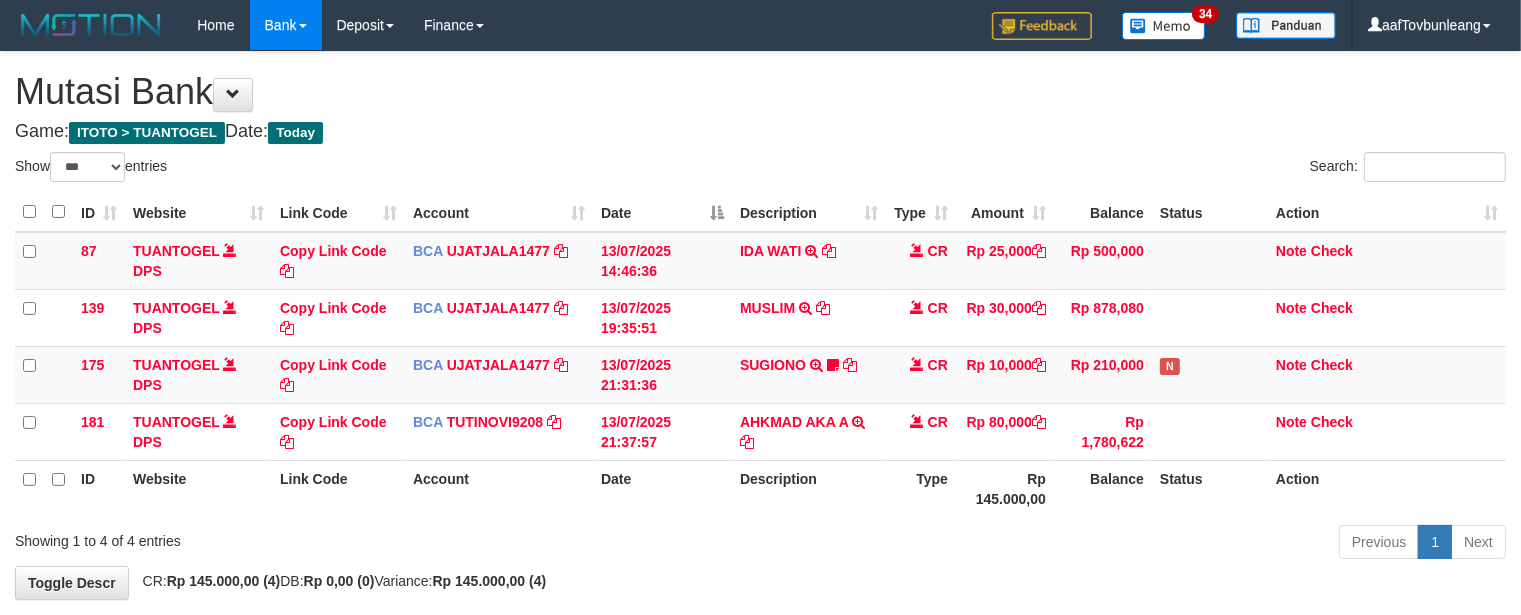 drag, startPoint x: 0, startPoint y: 0, endPoint x: 843, endPoint y: 146, distance: 855.54956 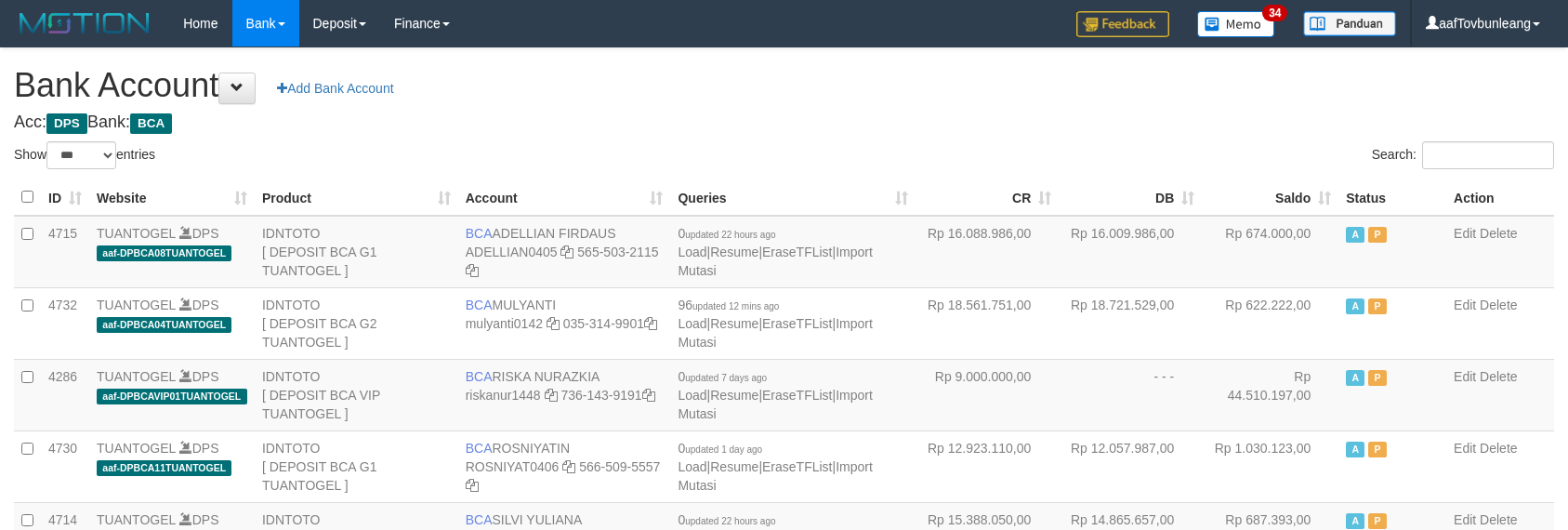 select on "***" 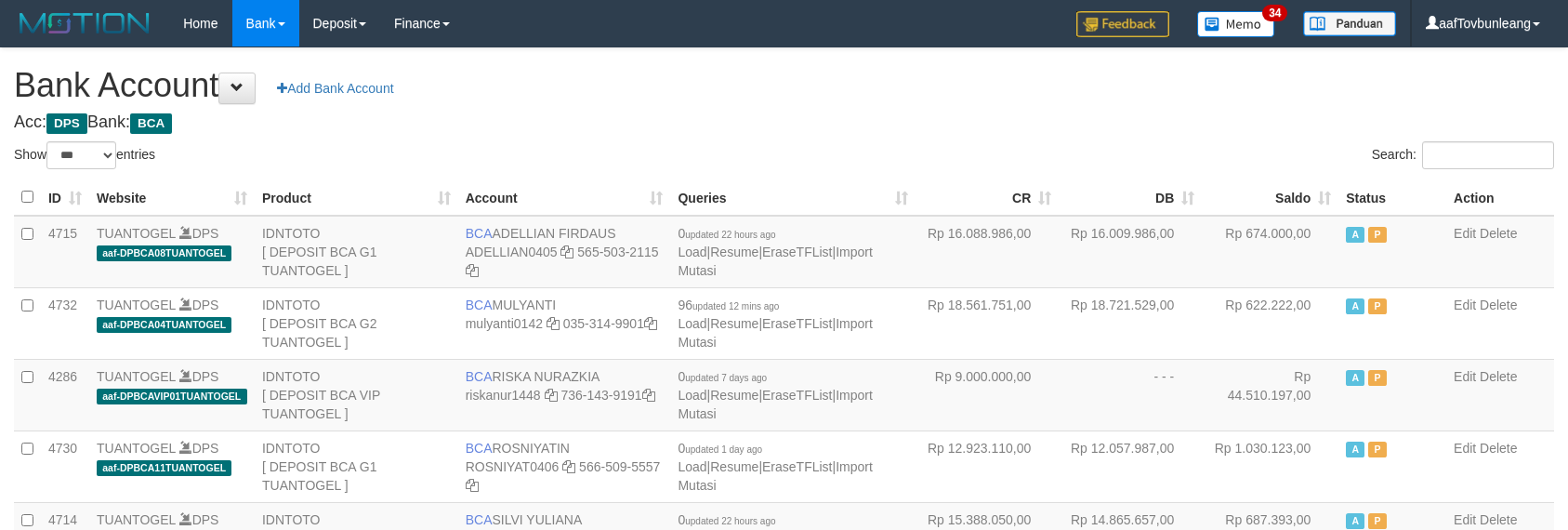 scroll, scrollTop: 586, scrollLeft: 0, axis: vertical 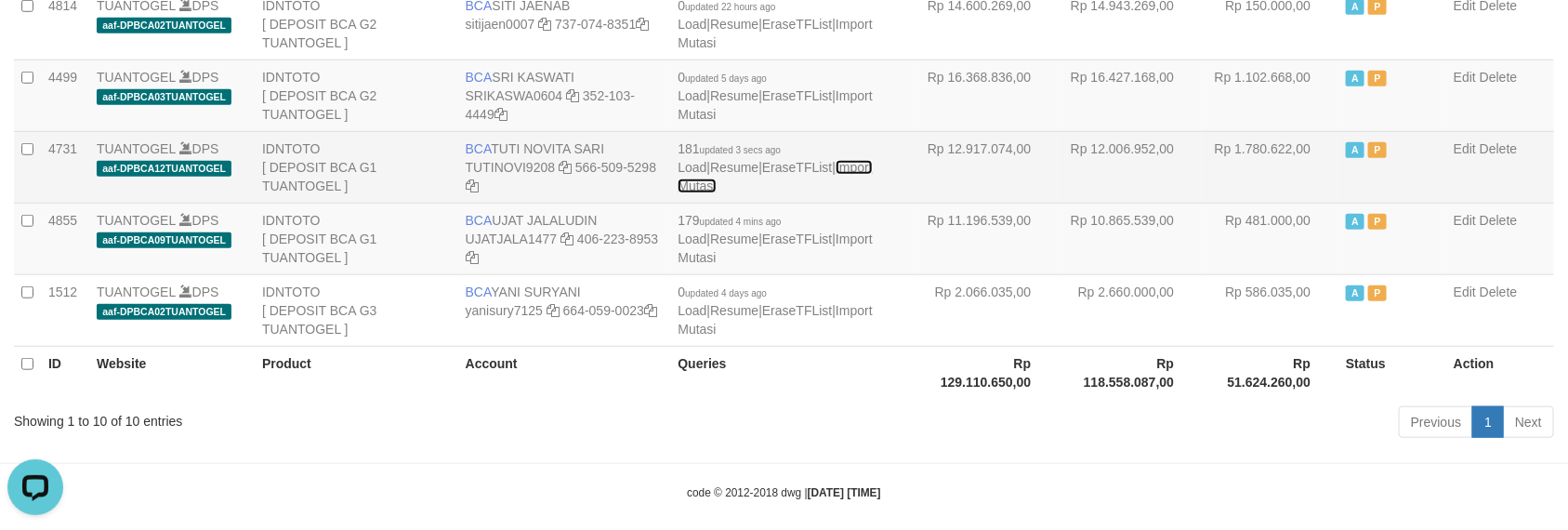 click on "Import Mutasi" at bounding box center (774, 177) 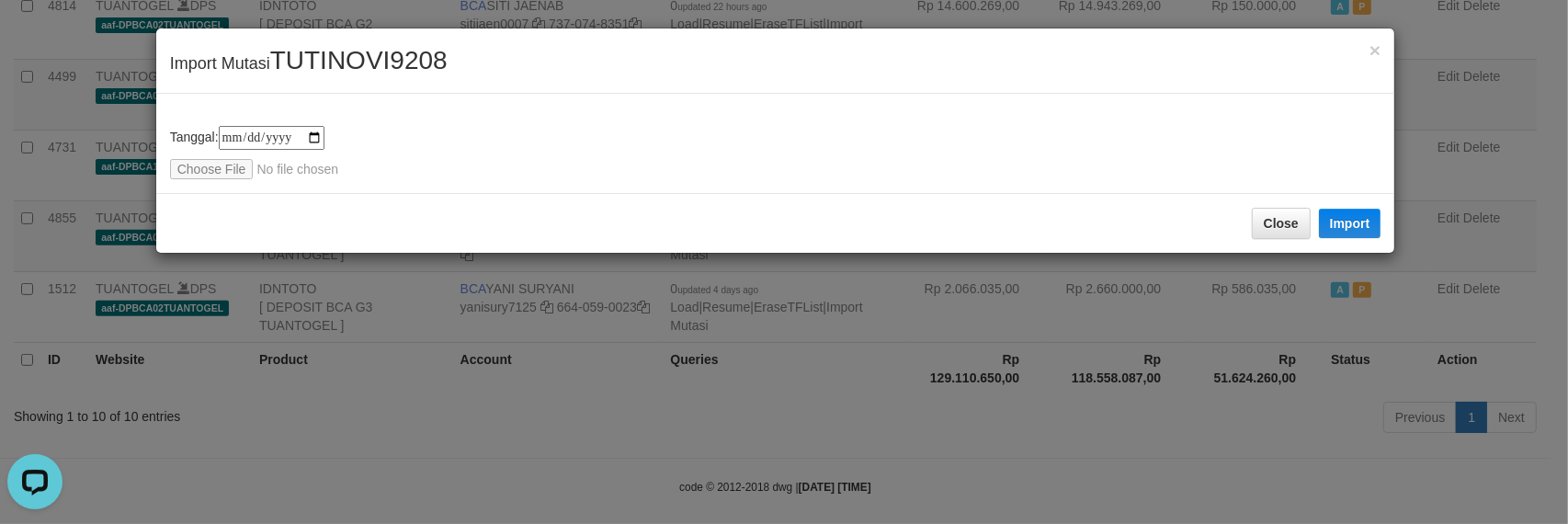type on "**********" 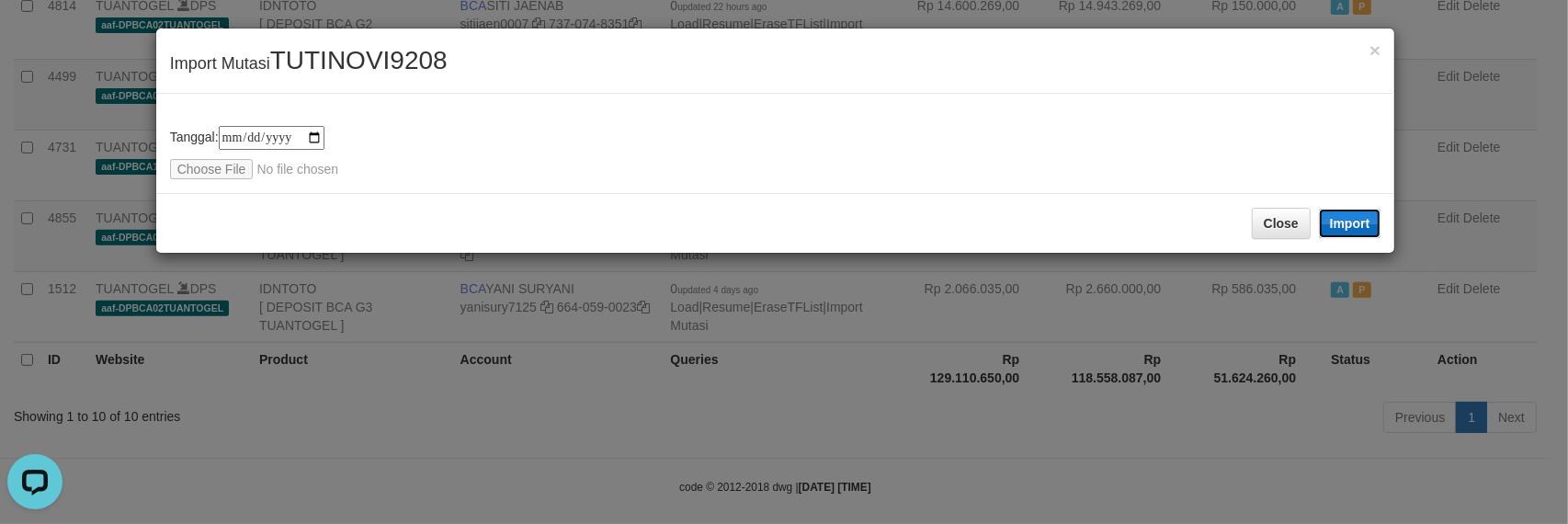 click on "Import" at bounding box center (1350, 223) 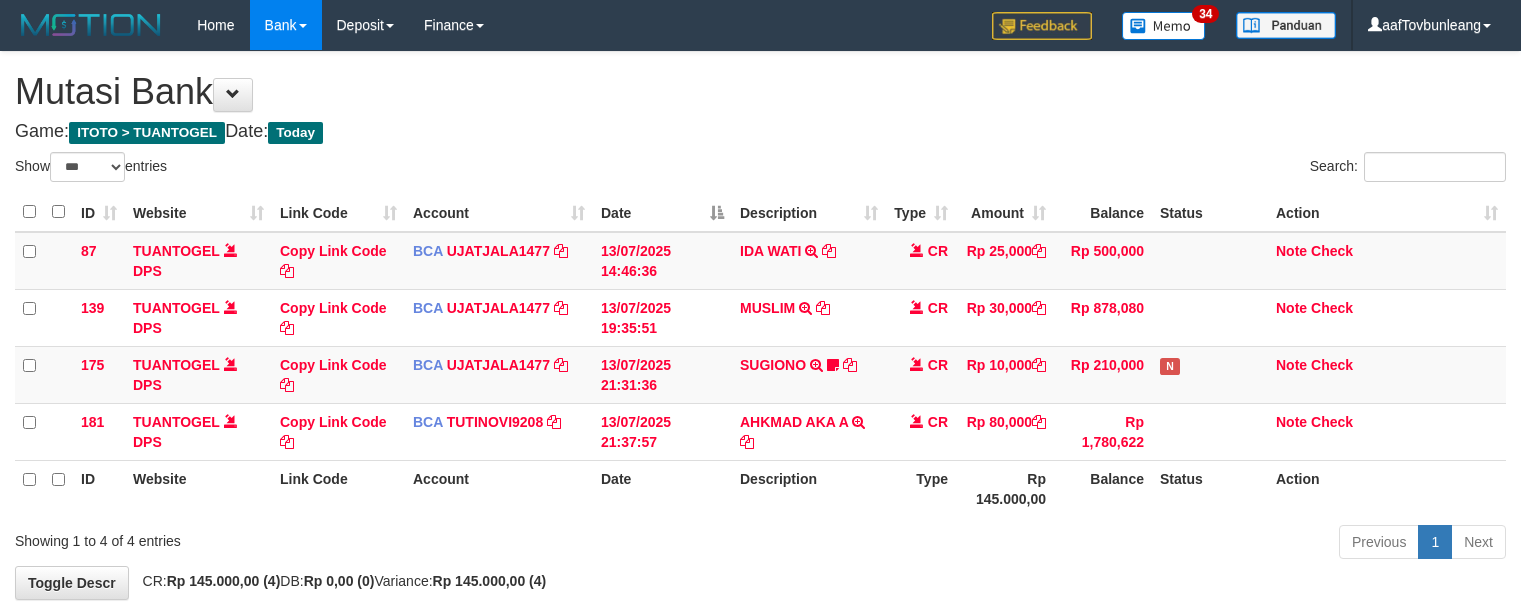 select on "***" 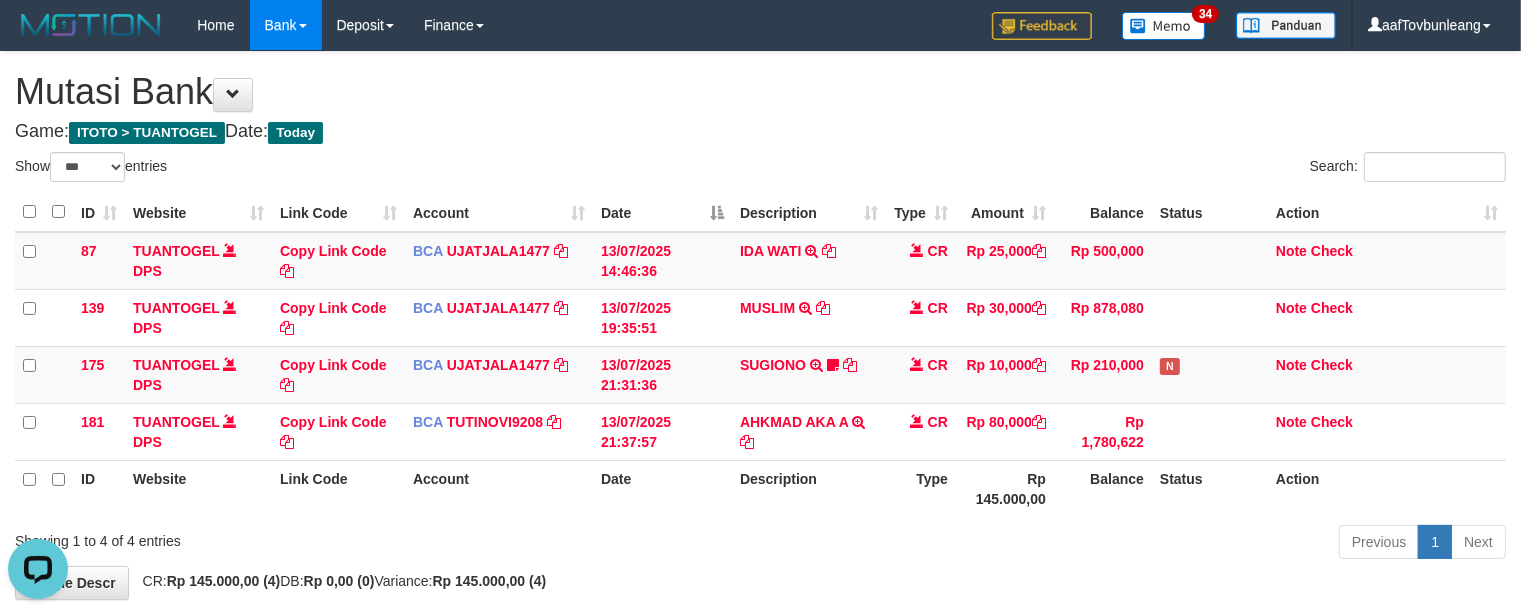 scroll, scrollTop: 0, scrollLeft: 0, axis: both 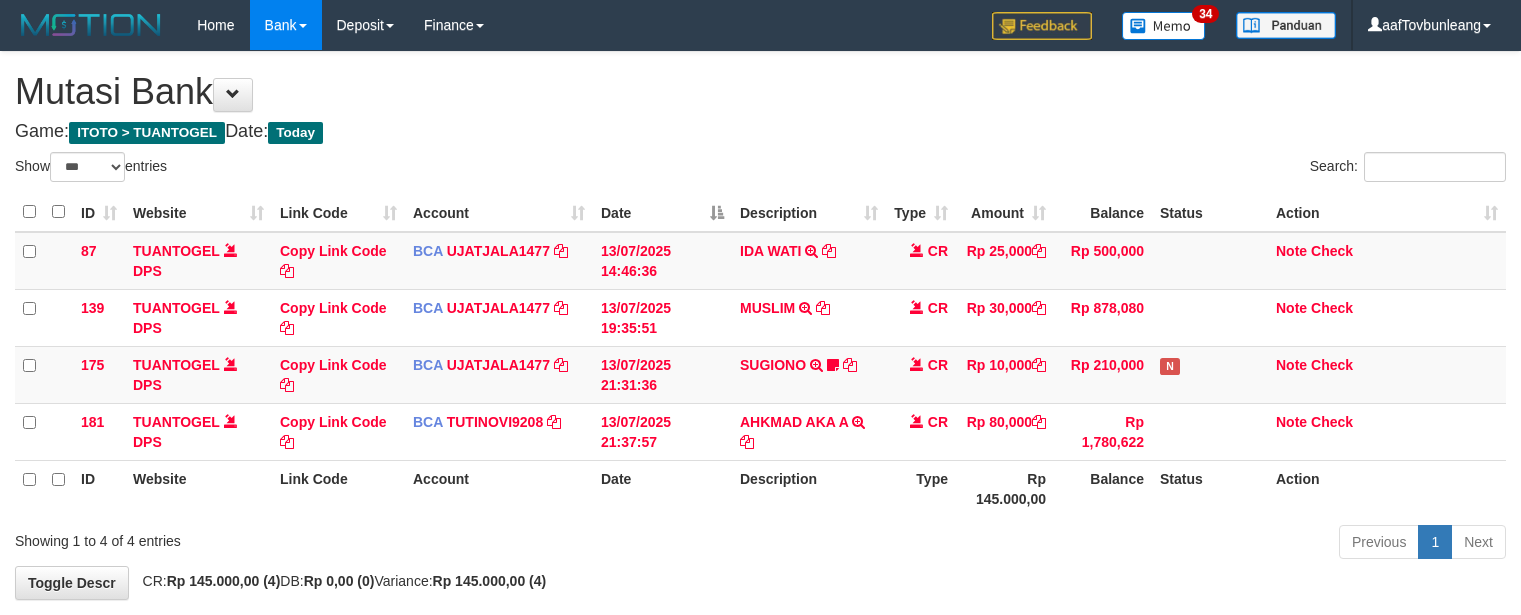 select on "***" 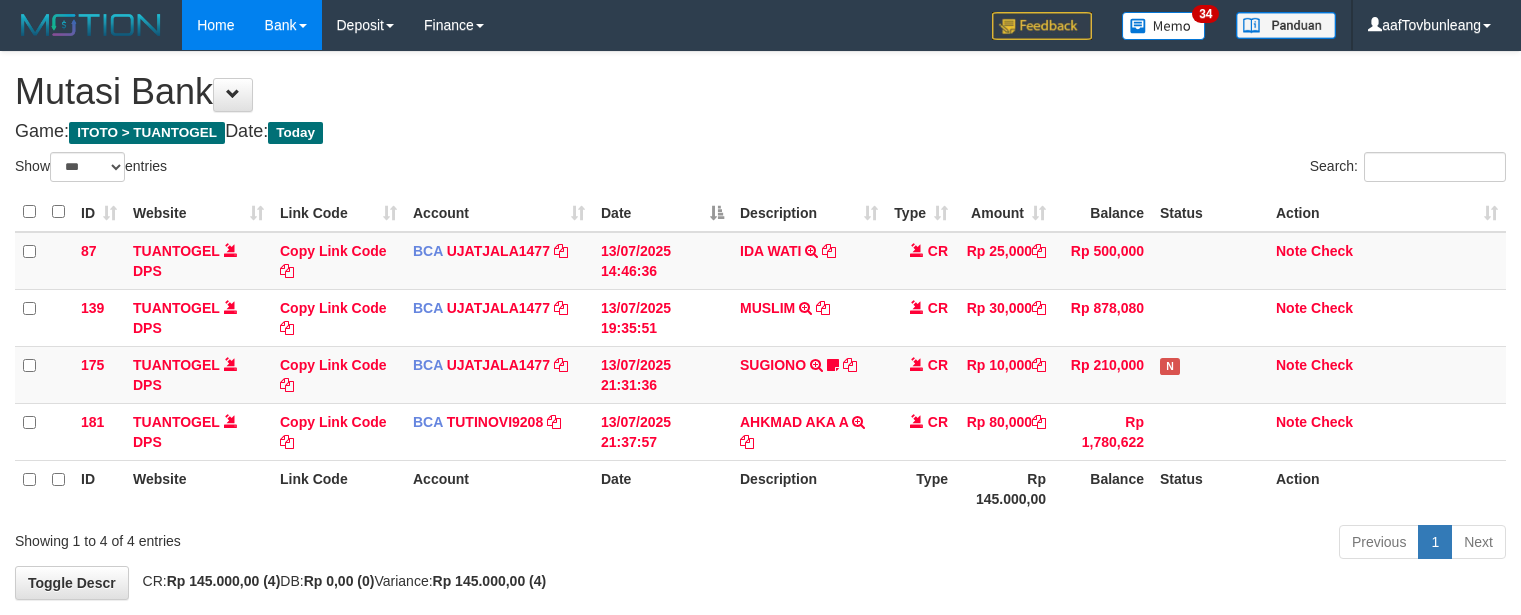 scroll, scrollTop: 0, scrollLeft: 0, axis: both 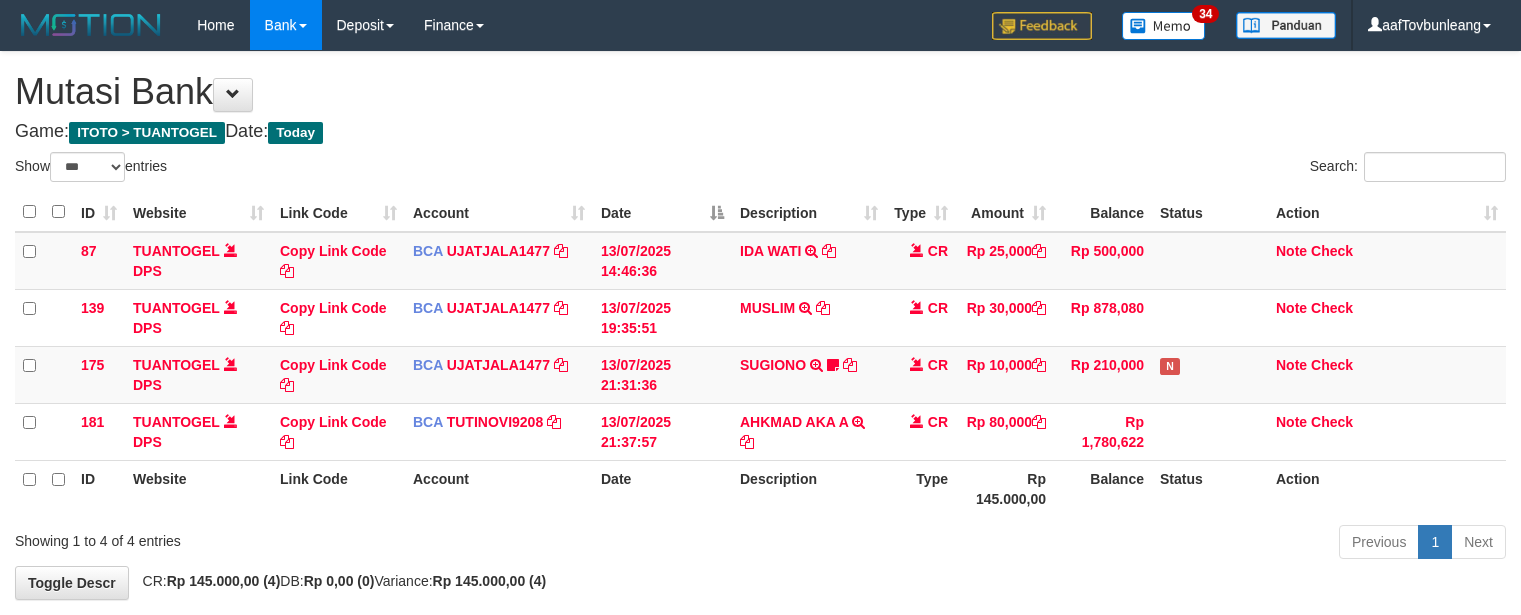 select on "***" 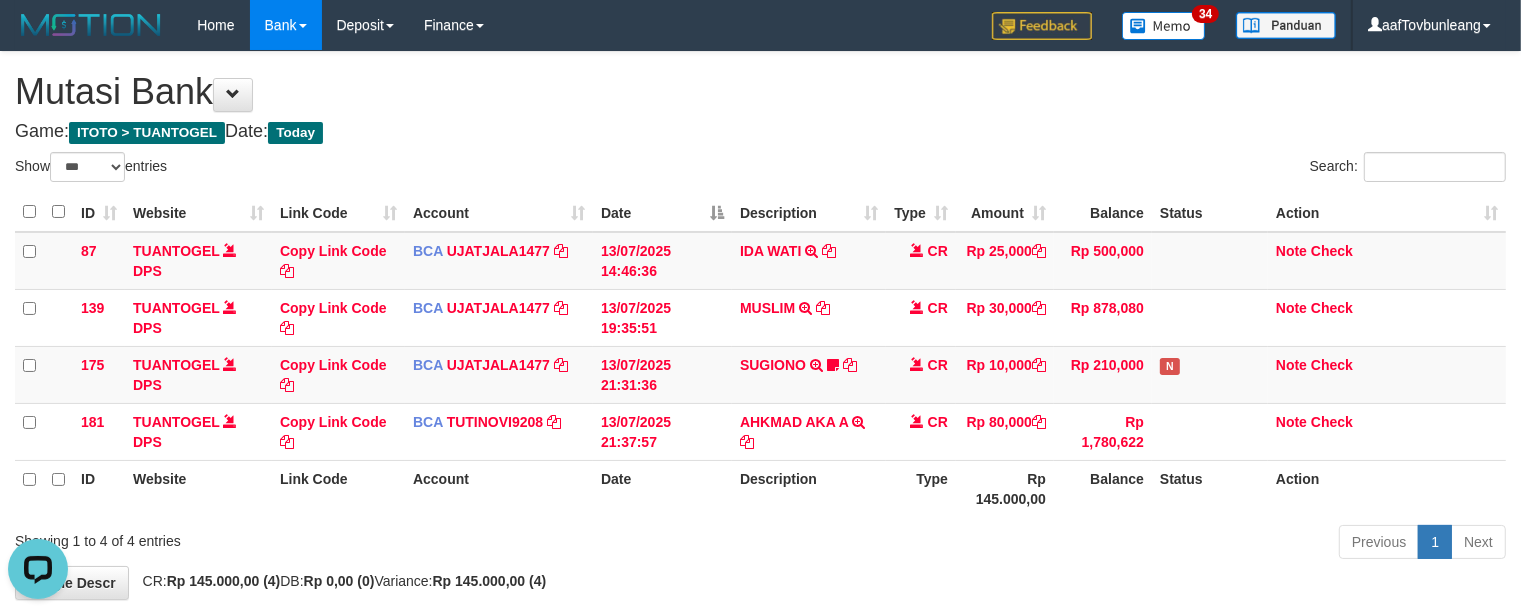 scroll, scrollTop: 0, scrollLeft: 0, axis: both 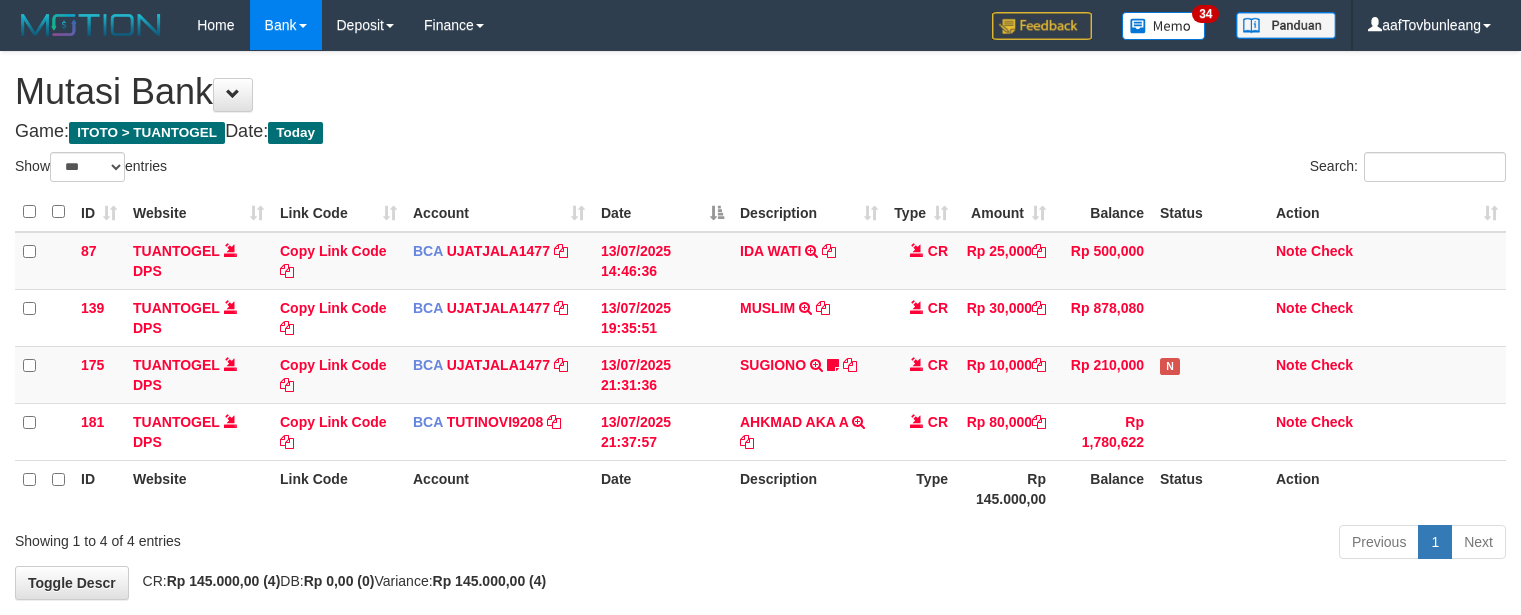 select on "***" 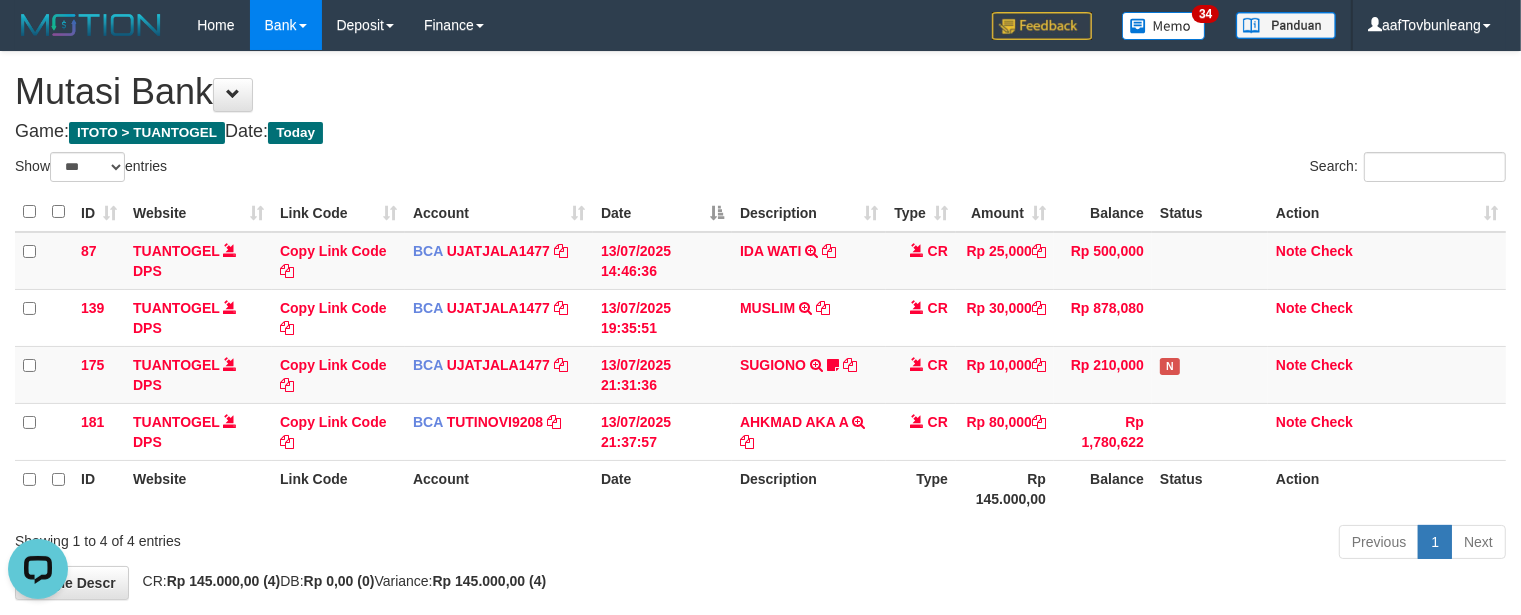 scroll, scrollTop: 0, scrollLeft: 0, axis: both 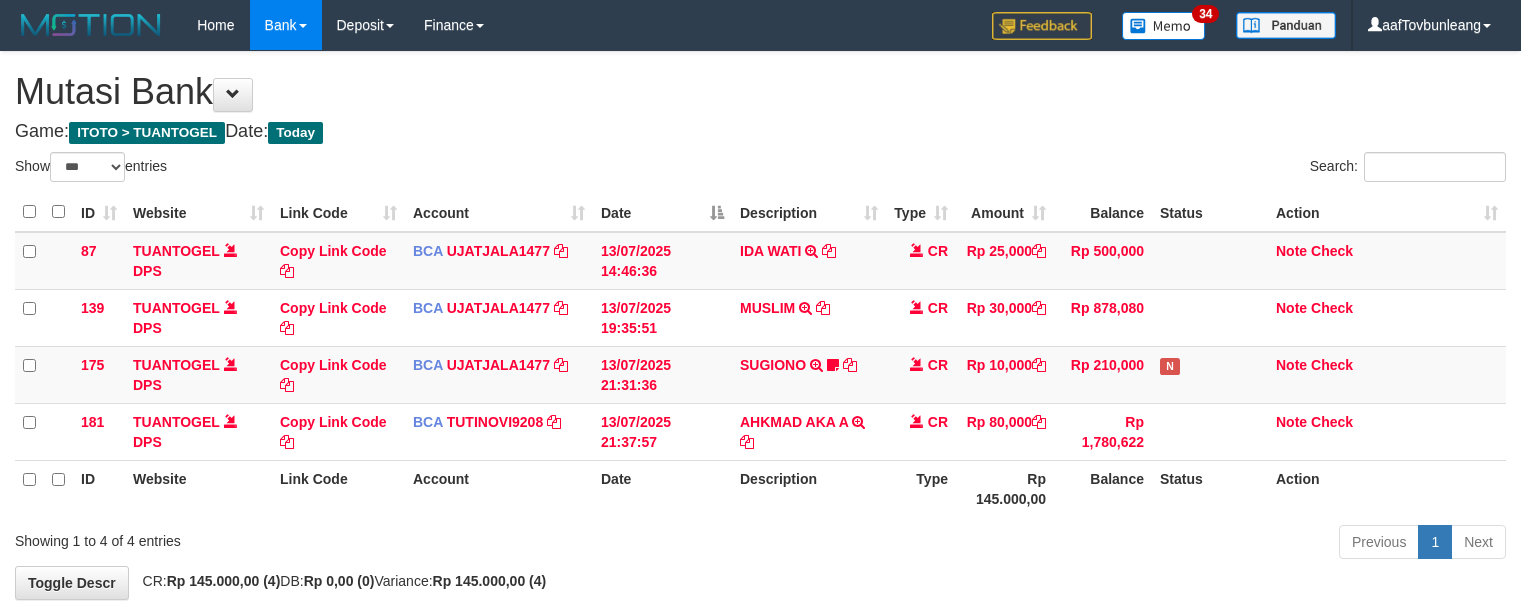 select on "***" 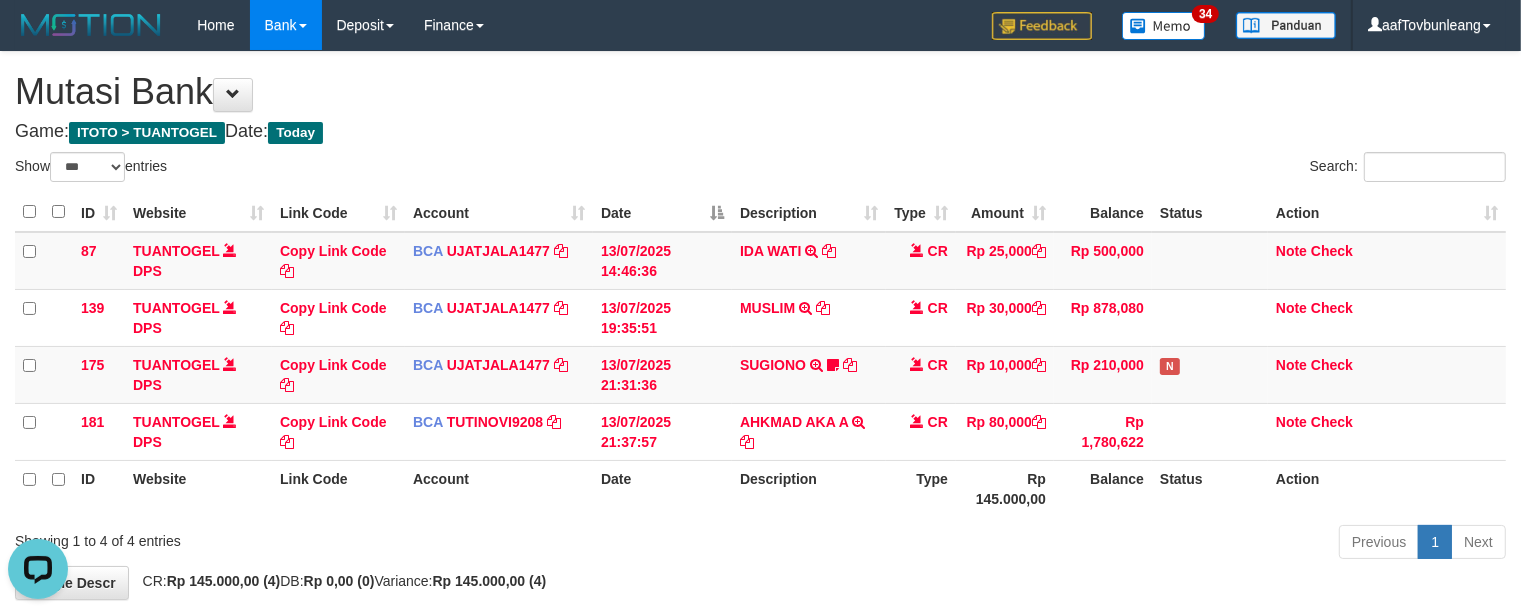 scroll, scrollTop: 0, scrollLeft: 0, axis: both 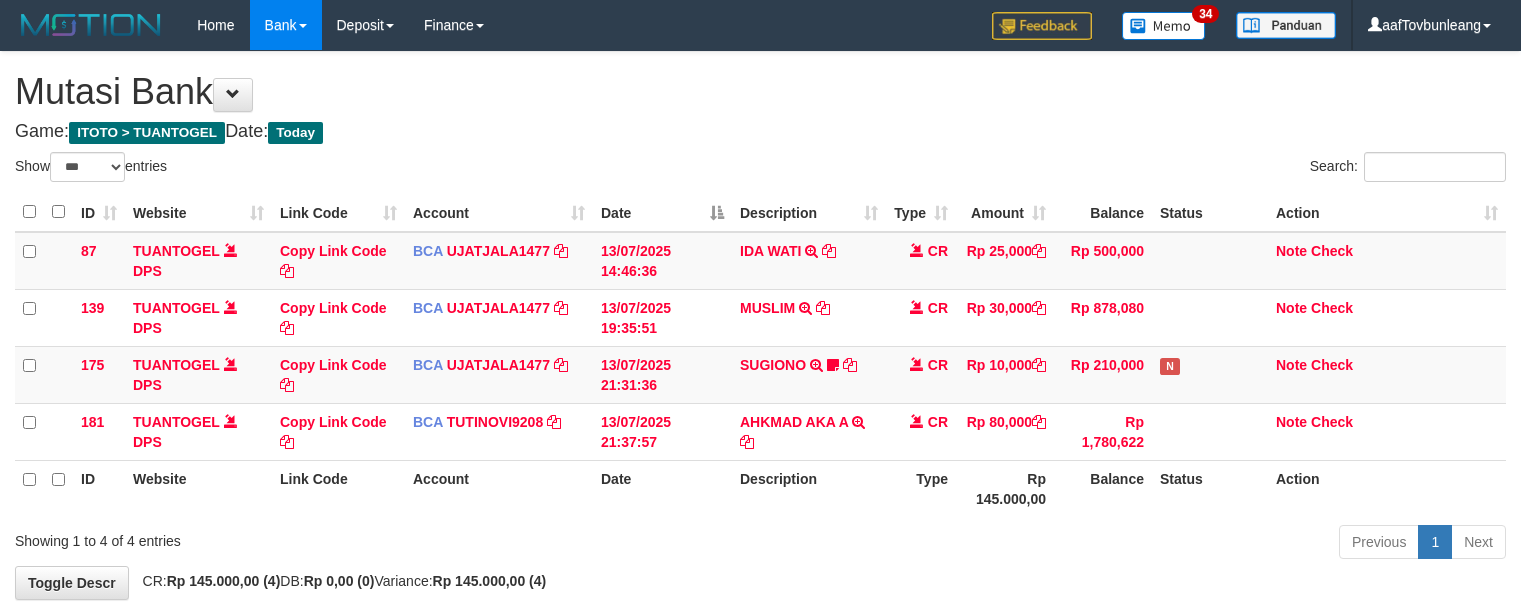 select on "***" 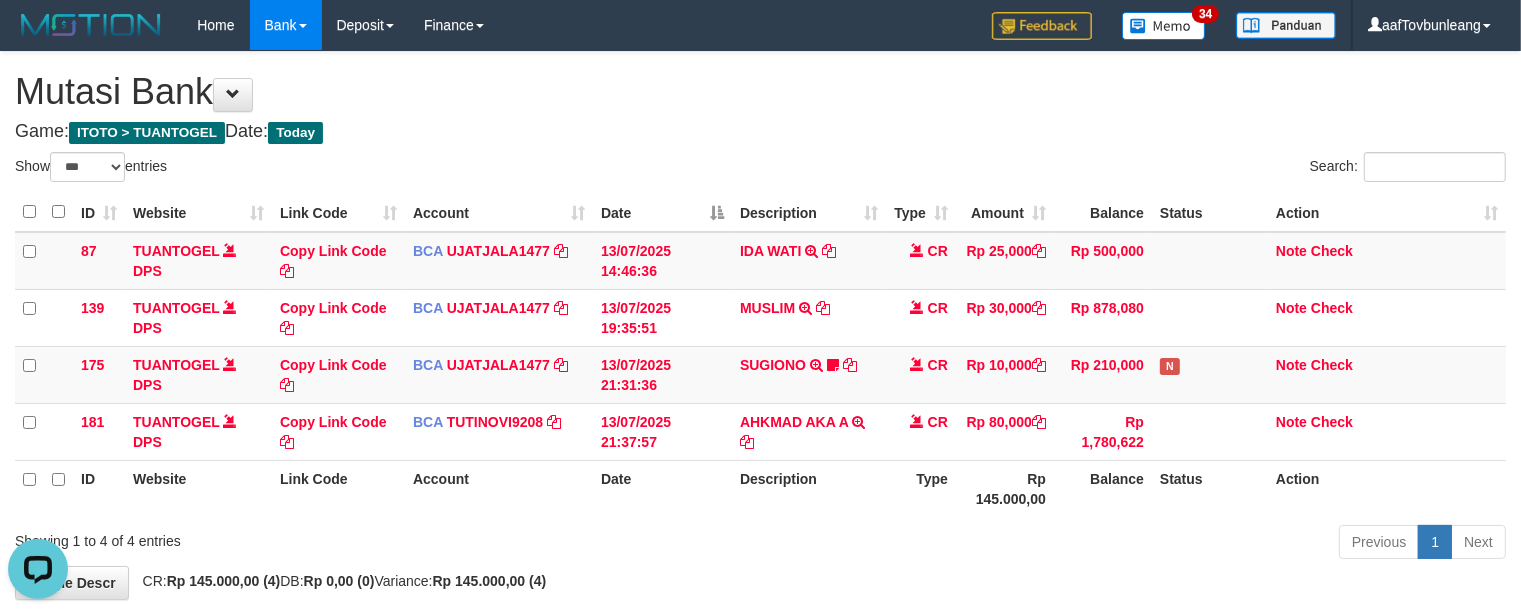 scroll, scrollTop: 0, scrollLeft: 0, axis: both 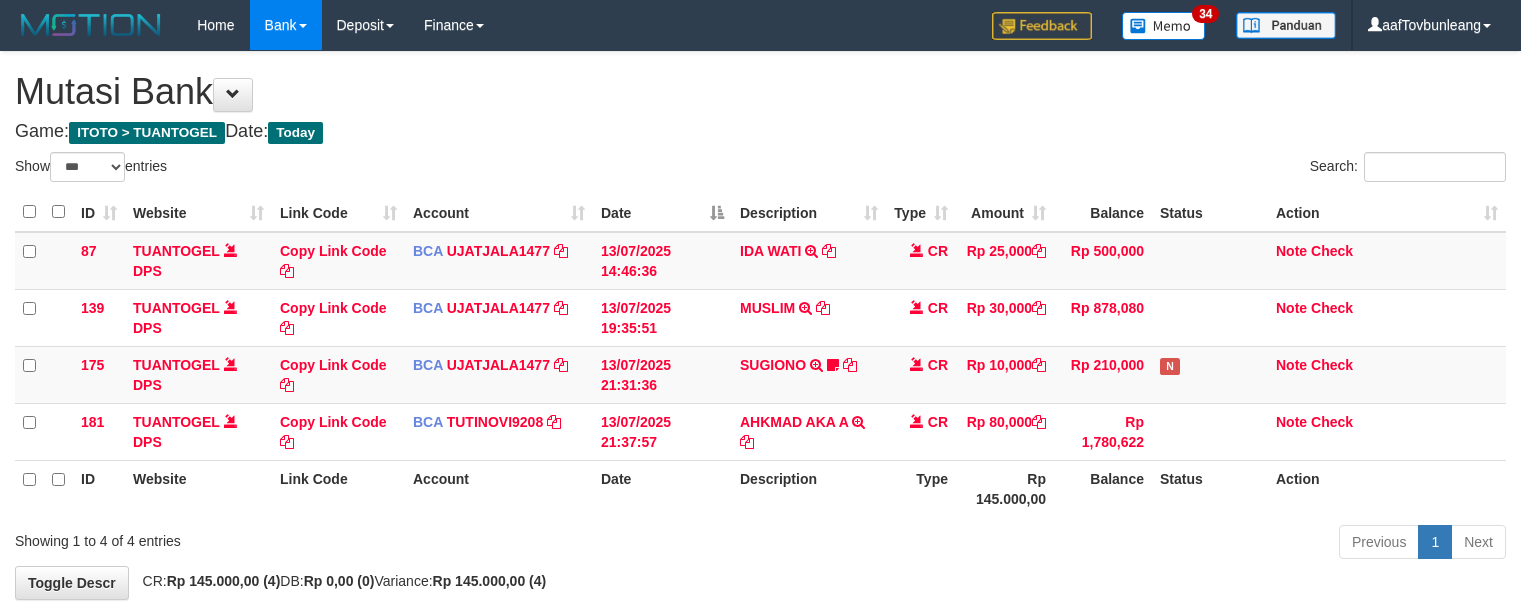 select on "***" 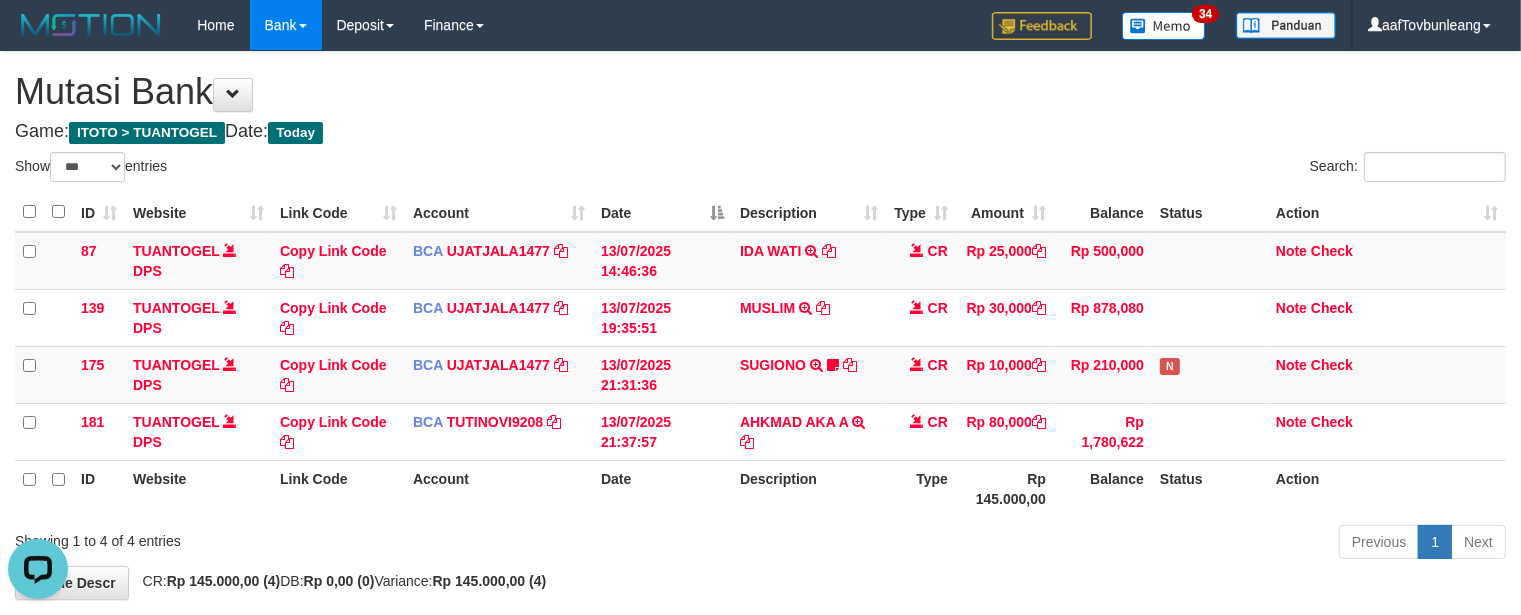 scroll, scrollTop: 0, scrollLeft: 0, axis: both 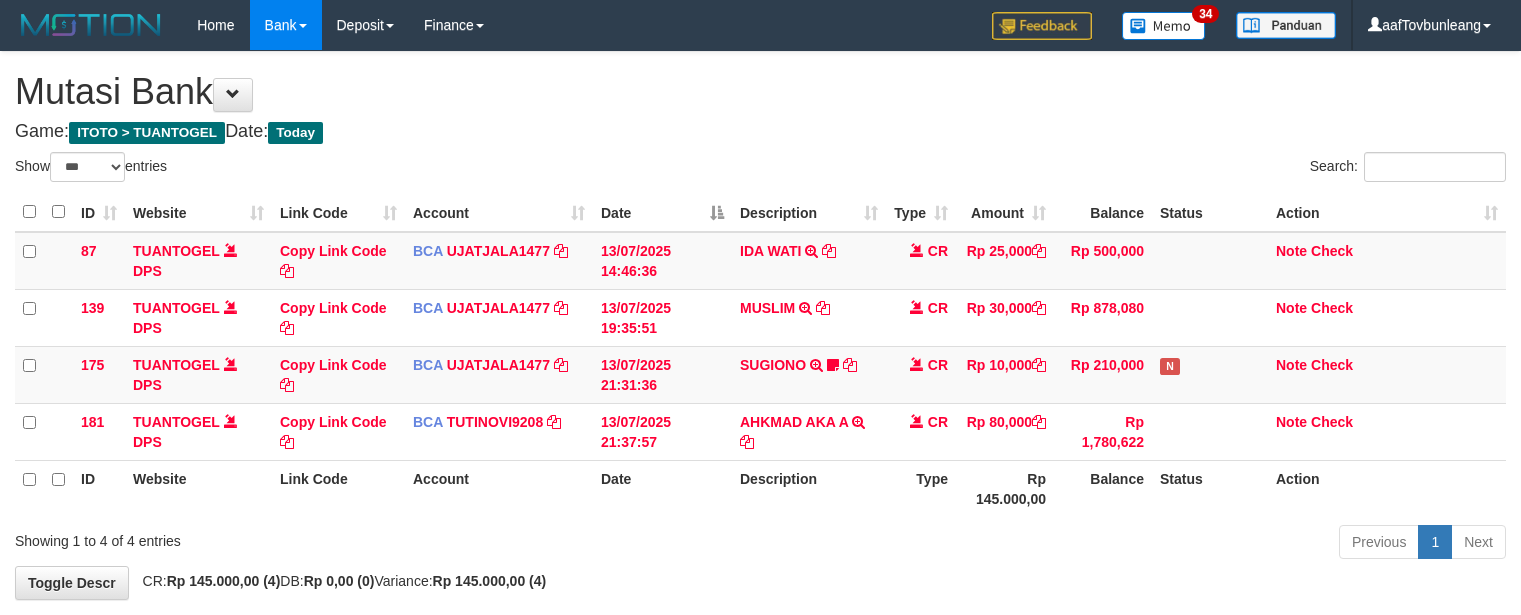 select on "***" 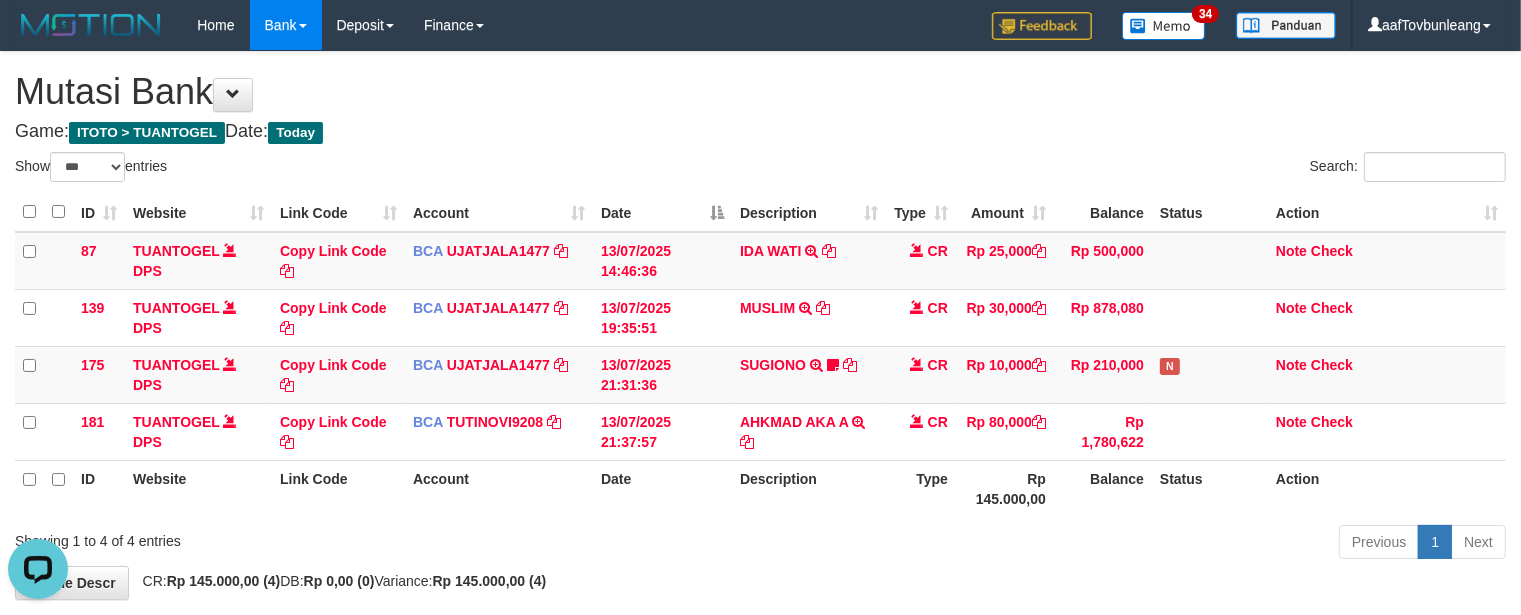 scroll, scrollTop: 0, scrollLeft: 0, axis: both 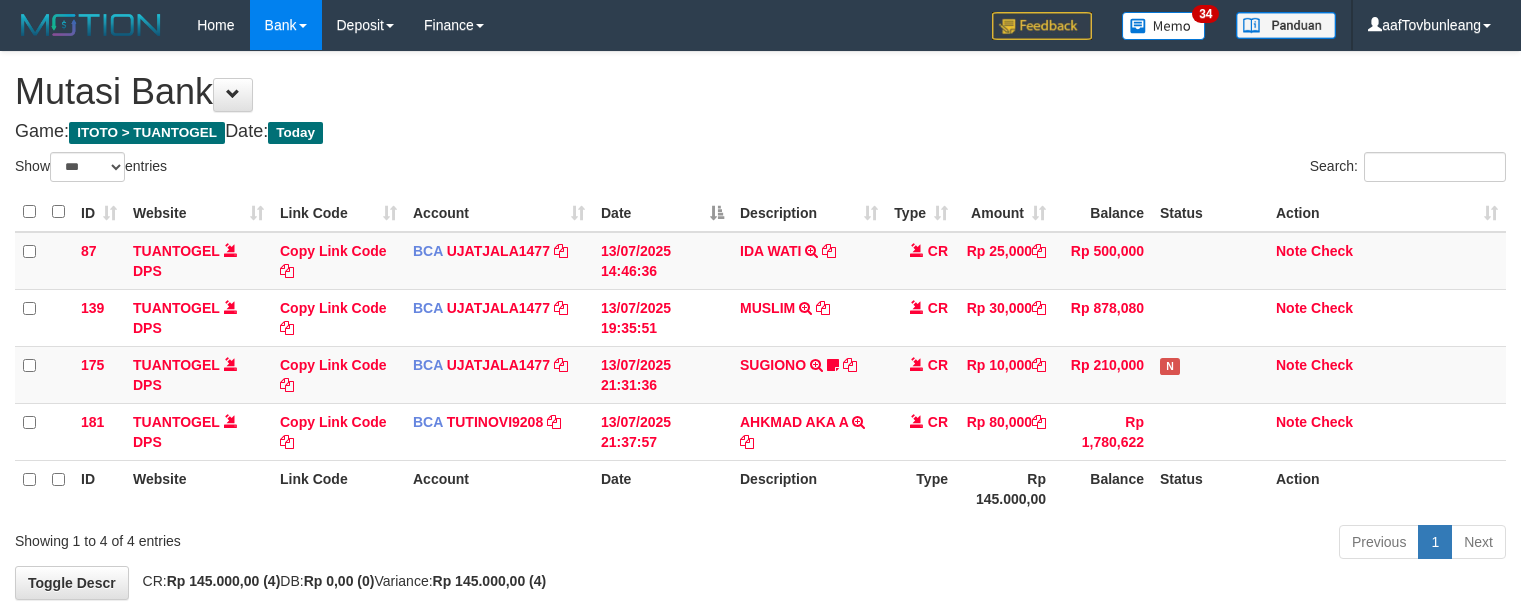 select on "***" 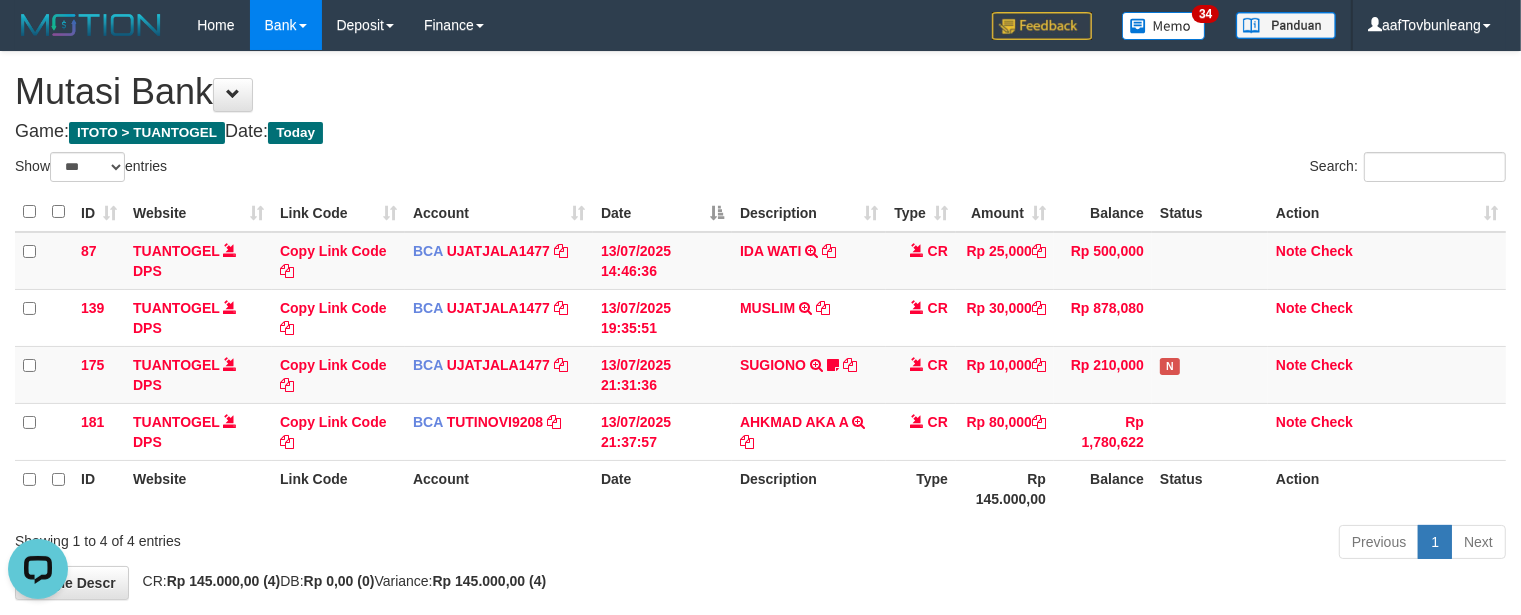 scroll, scrollTop: 0, scrollLeft: 0, axis: both 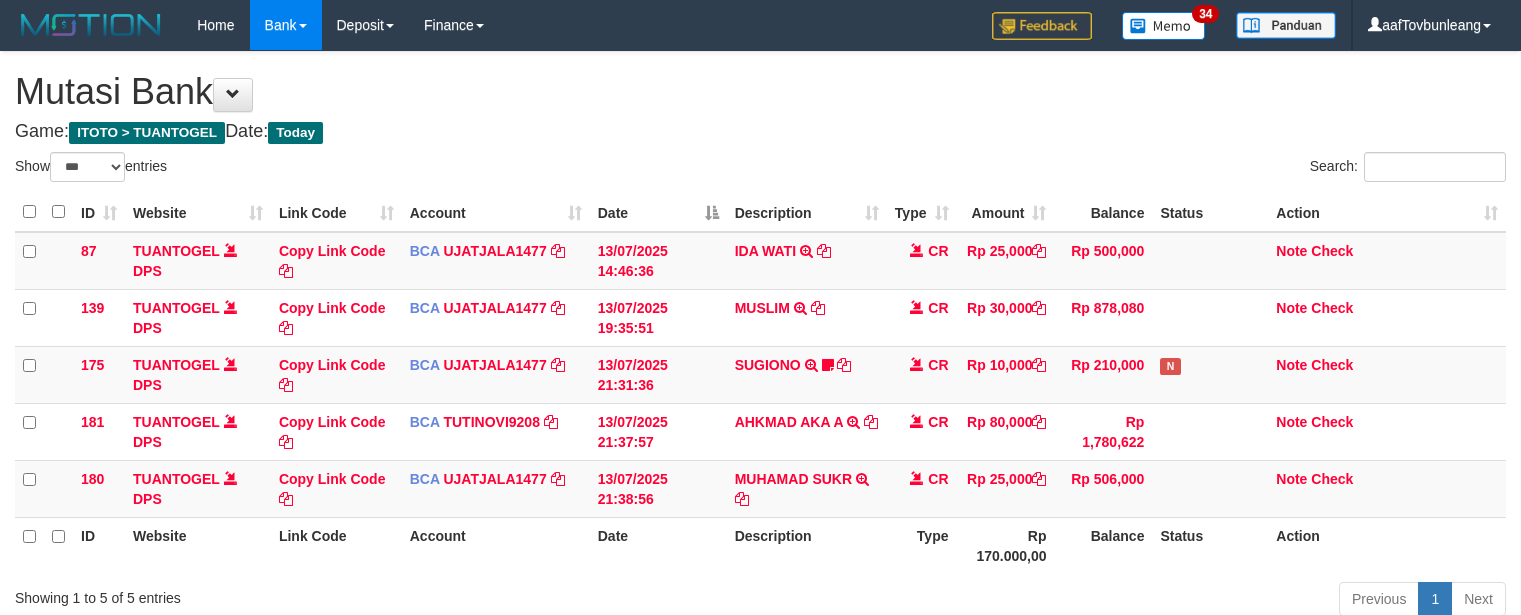 select on "***" 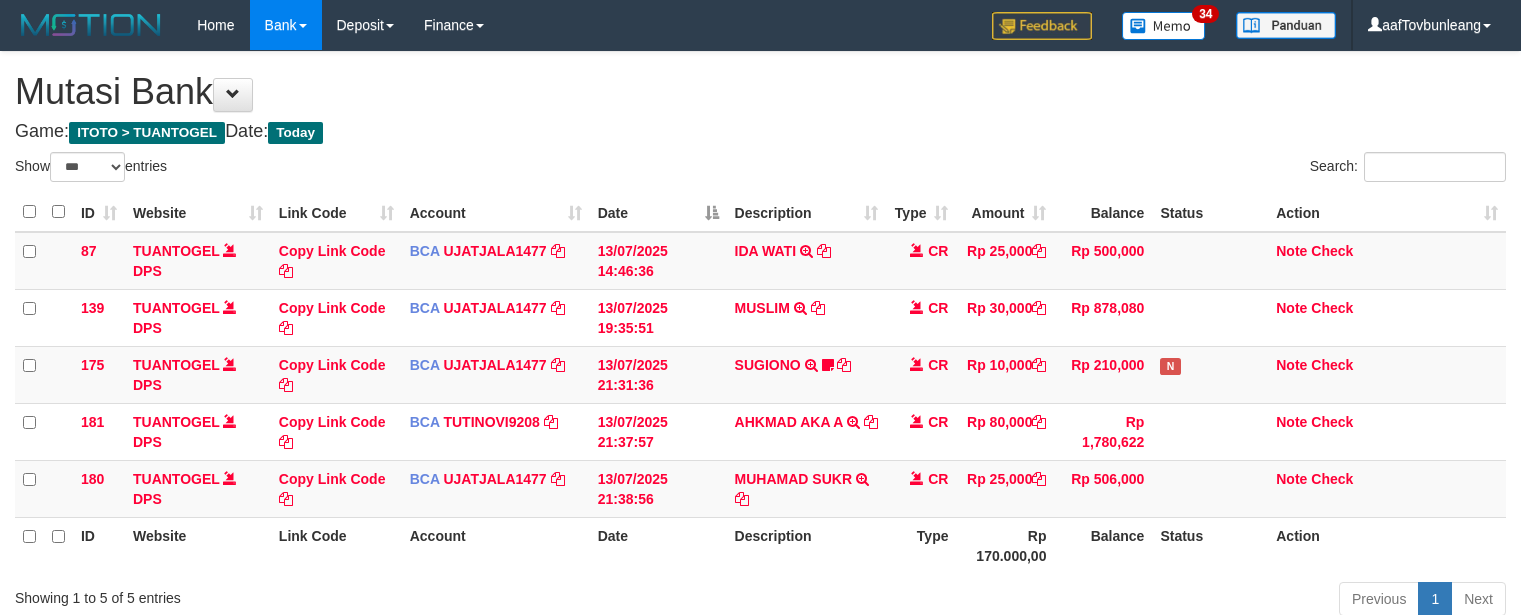 scroll, scrollTop: 0, scrollLeft: 0, axis: both 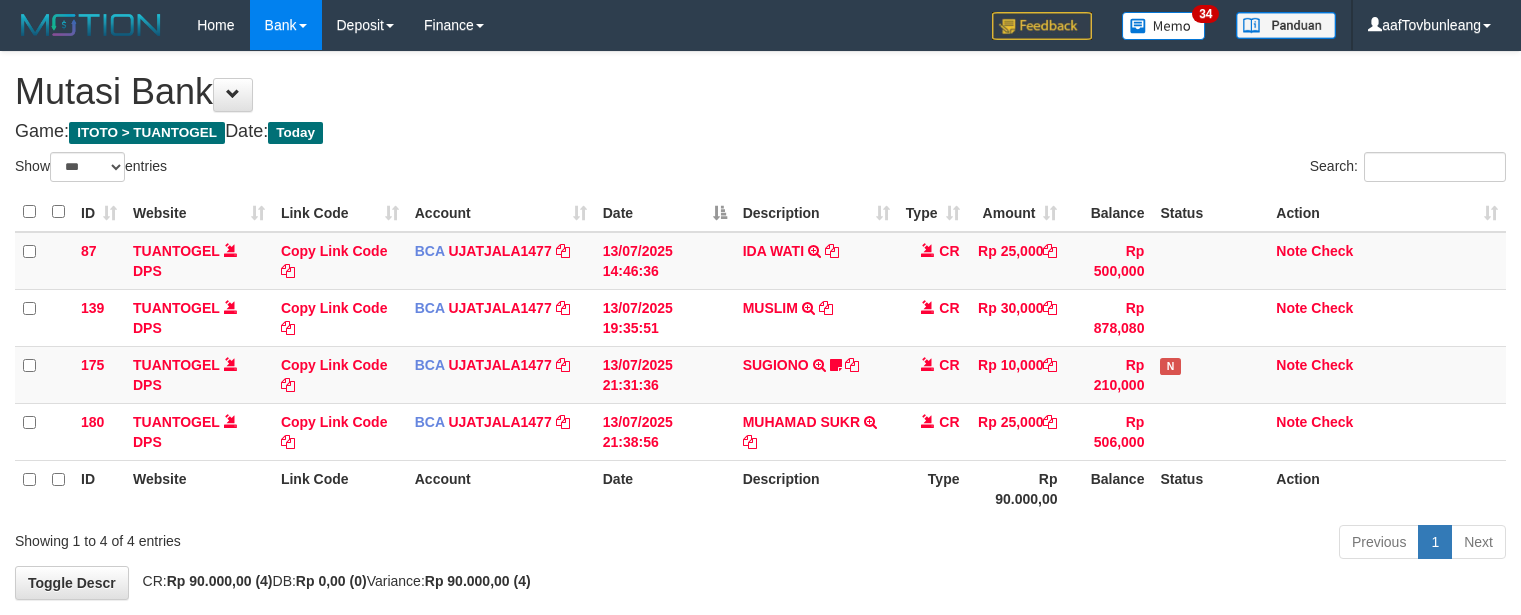 select on "***" 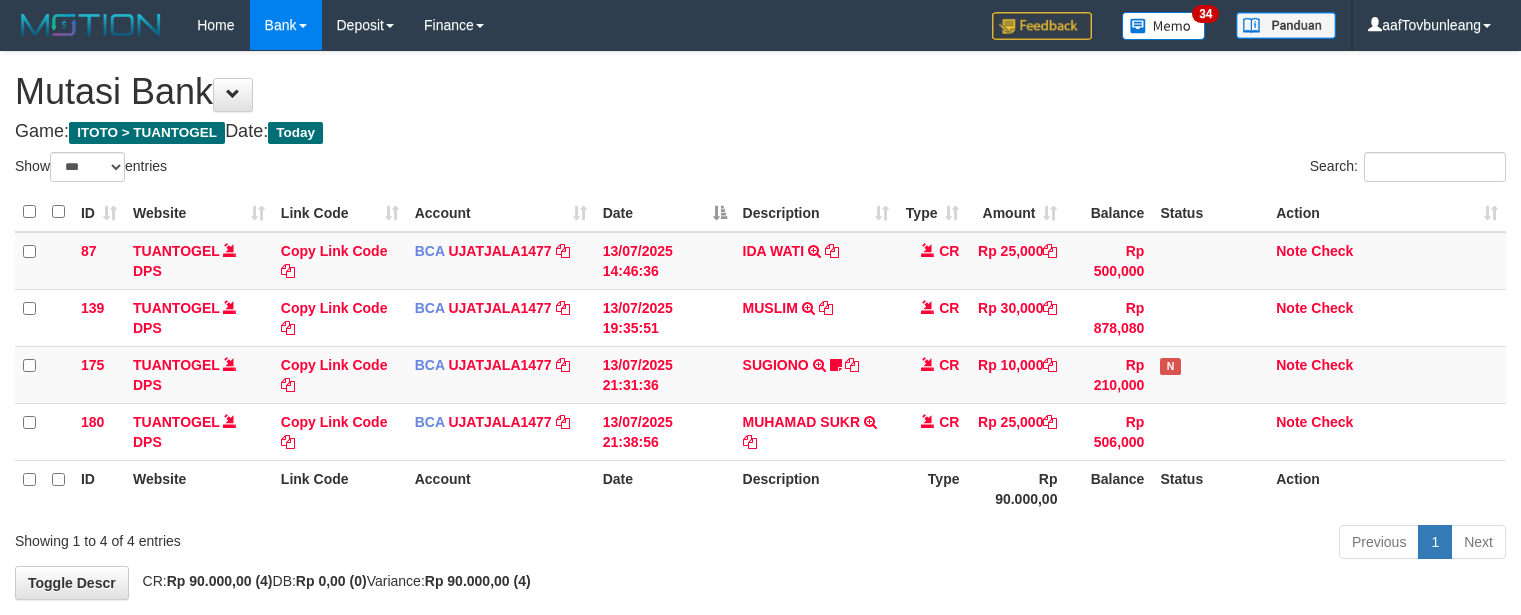 scroll, scrollTop: 0, scrollLeft: 0, axis: both 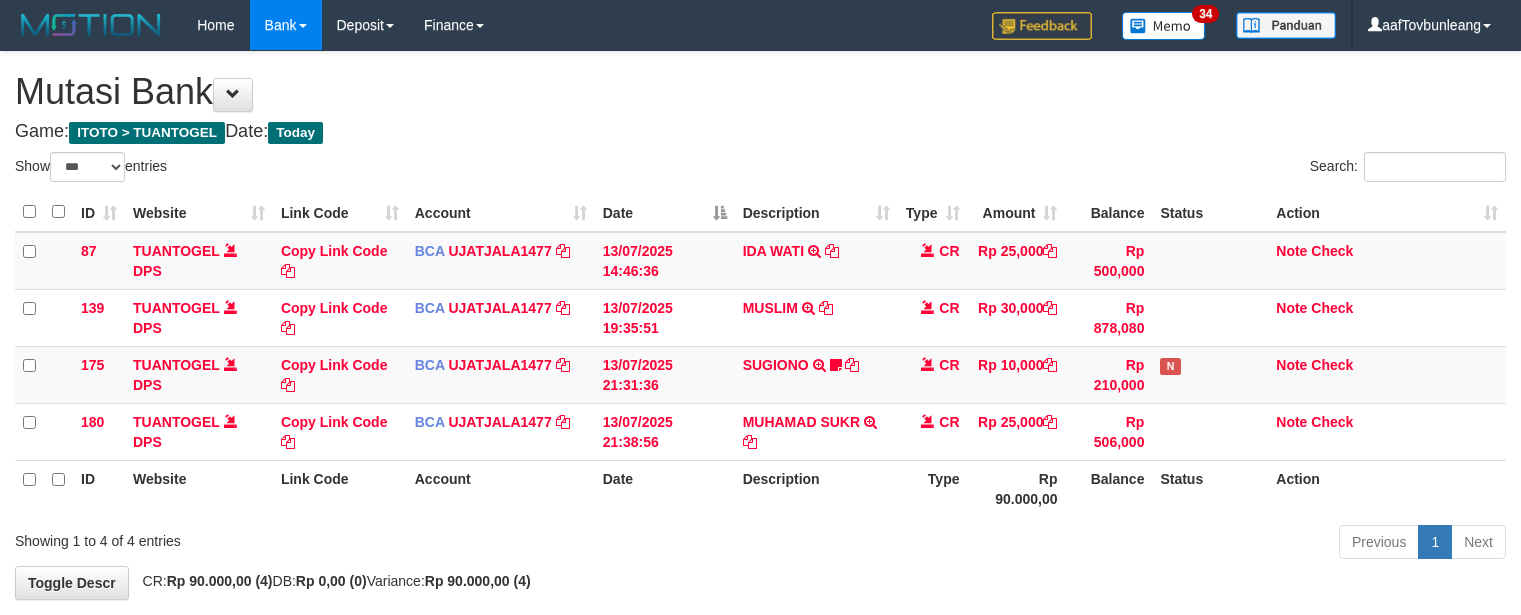 select on "***" 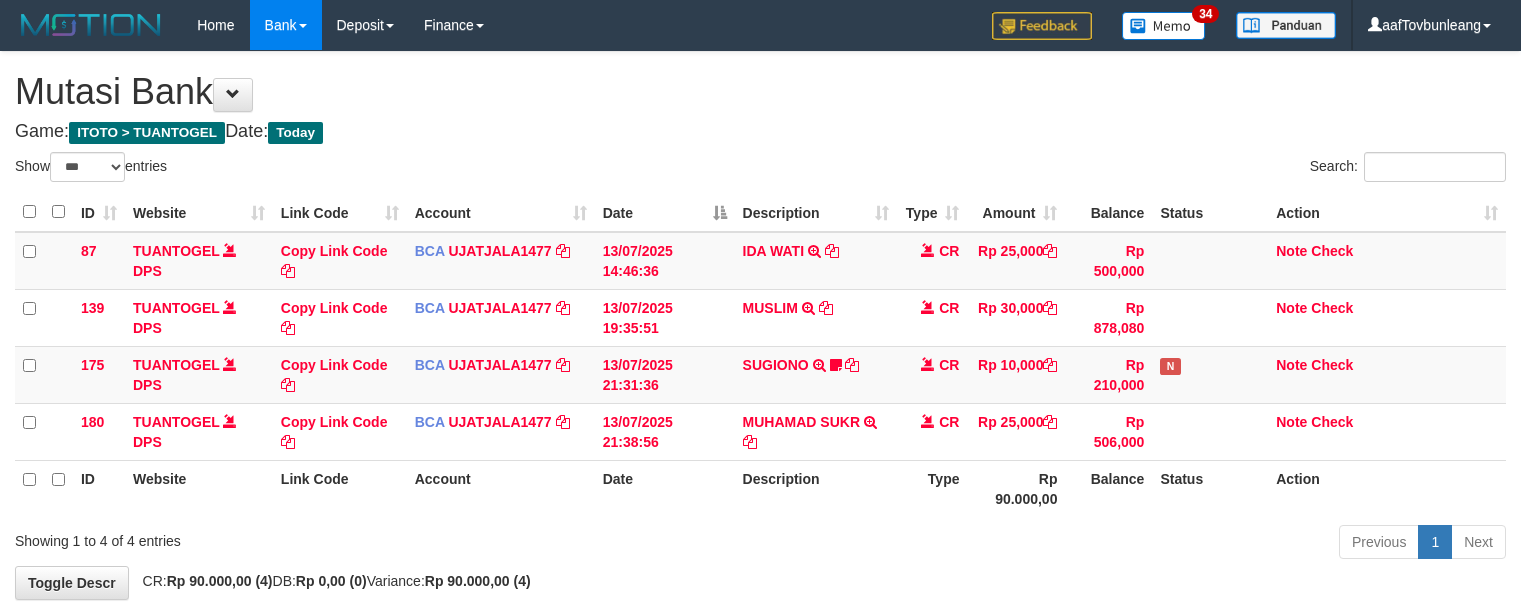 scroll, scrollTop: 0, scrollLeft: 0, axis: both 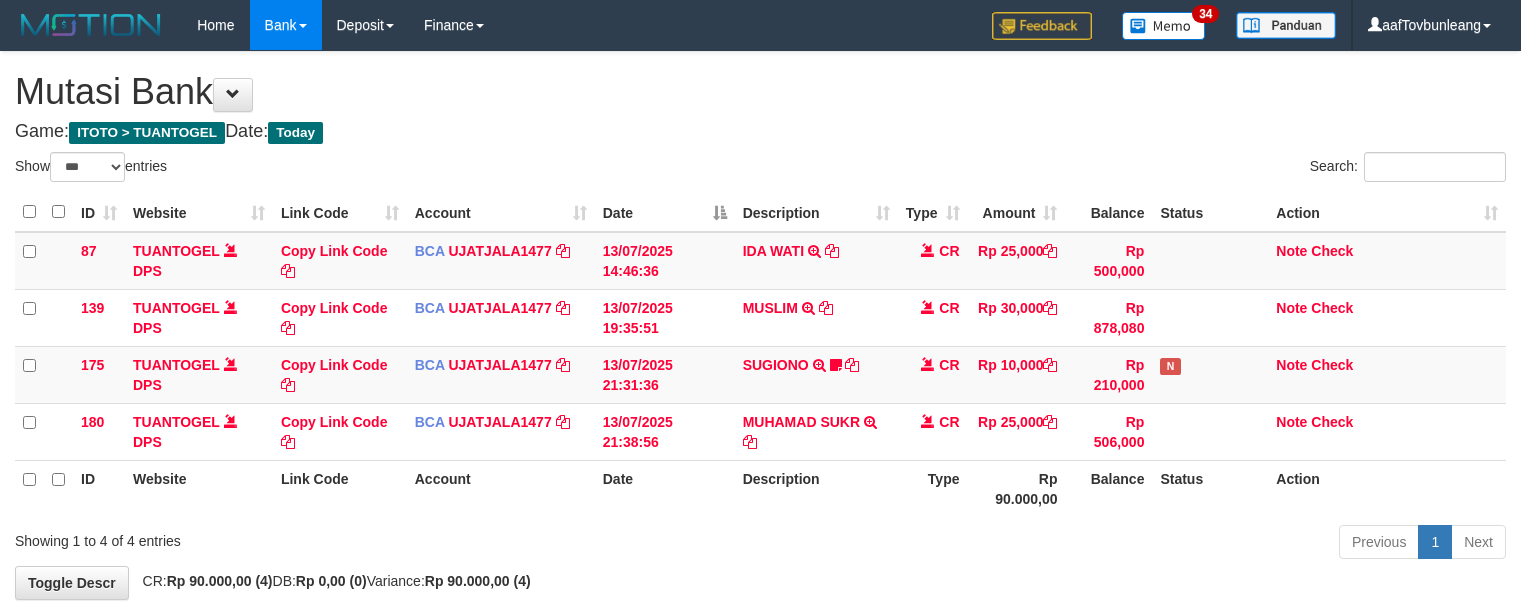 select on "***" 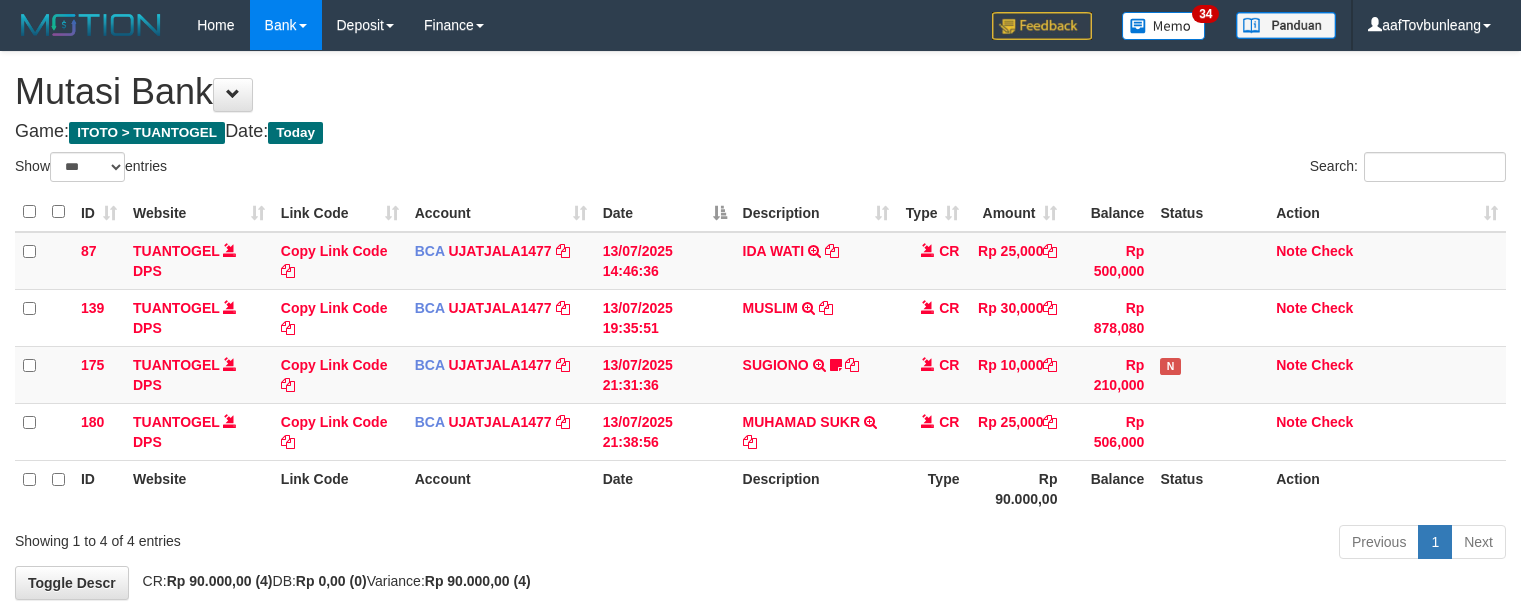 scroll, scrollTop: 0, scrollLeft: 0, axis: both 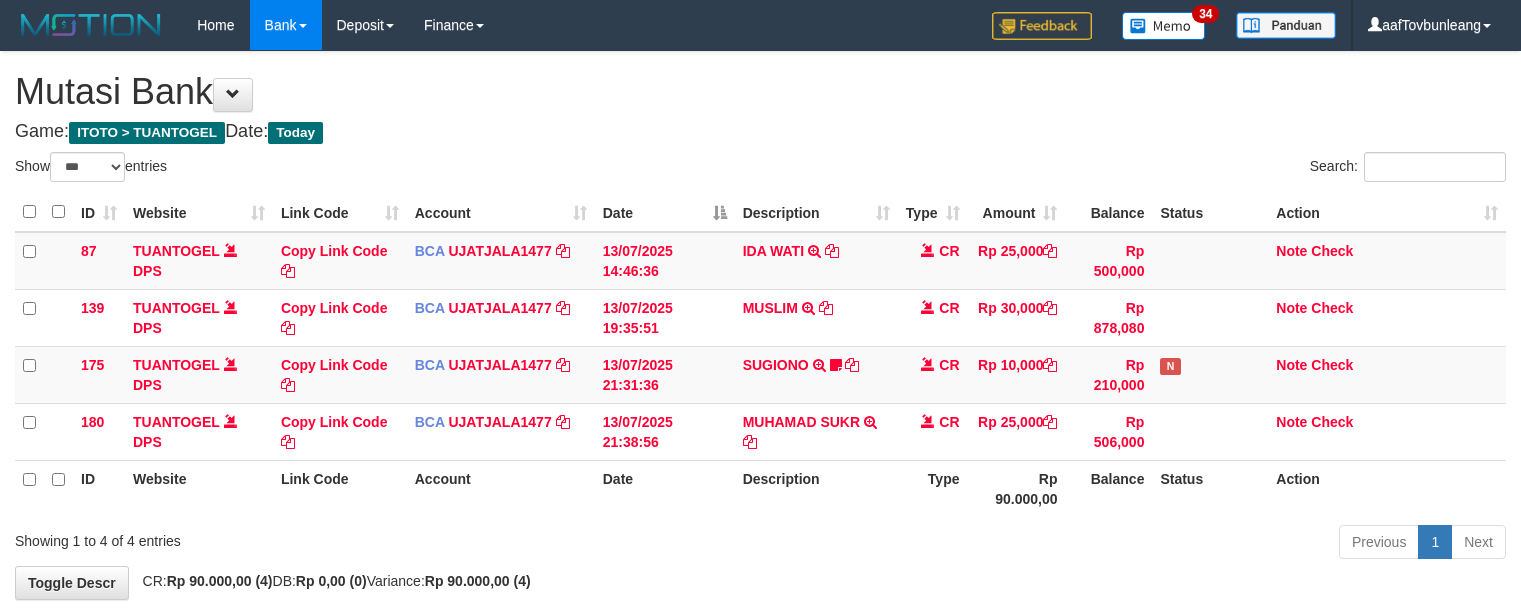 select on "***" 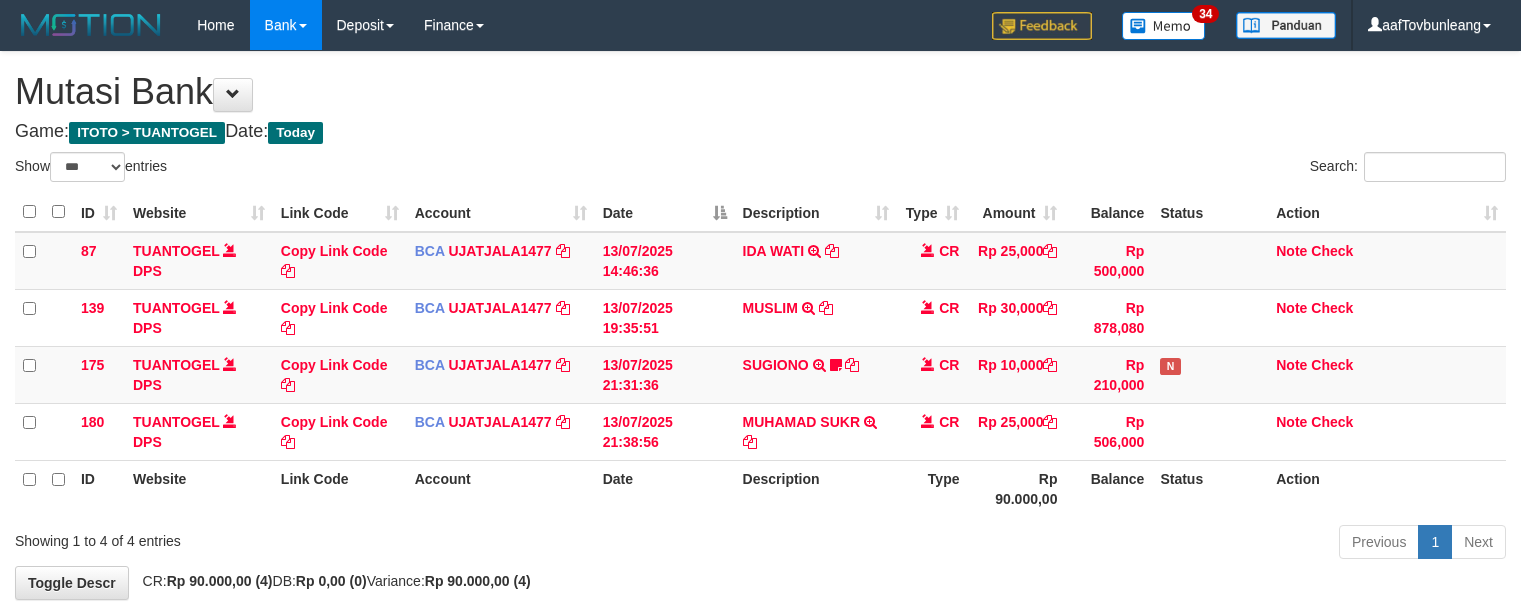 scroll, scrollTop: 0, scrollLeft: 0, axis: both 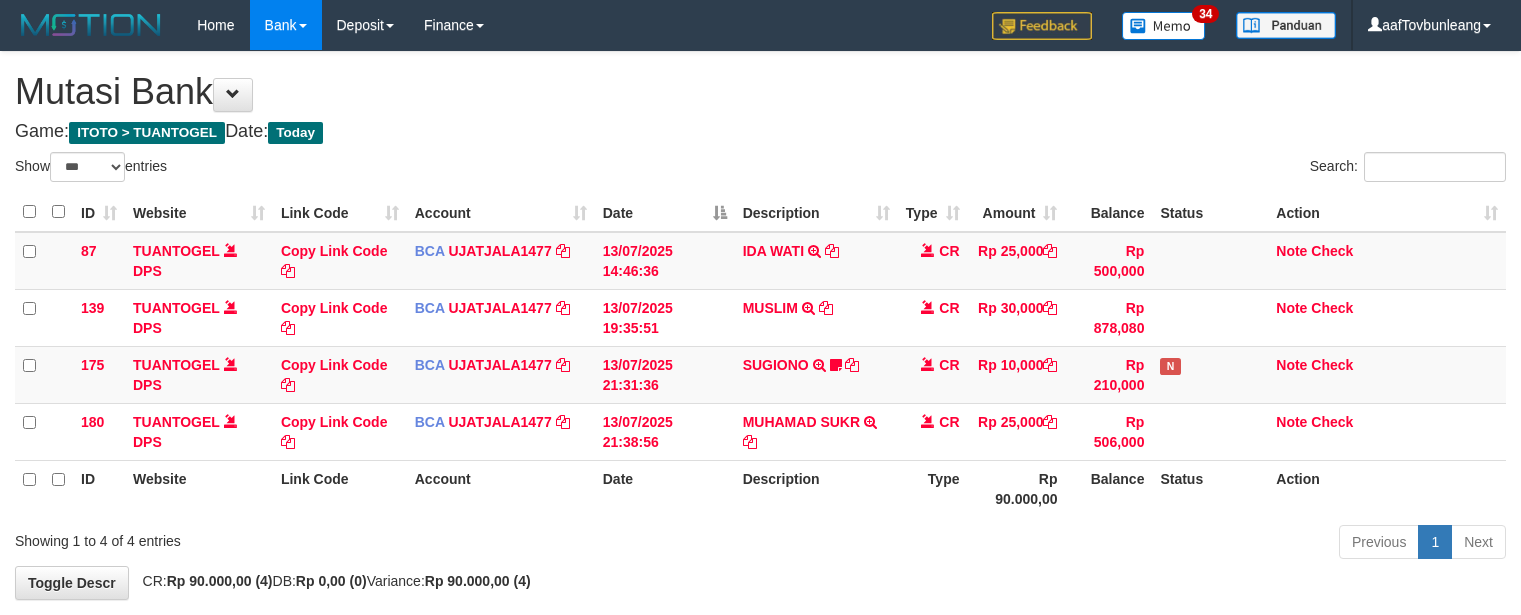 select on "***" 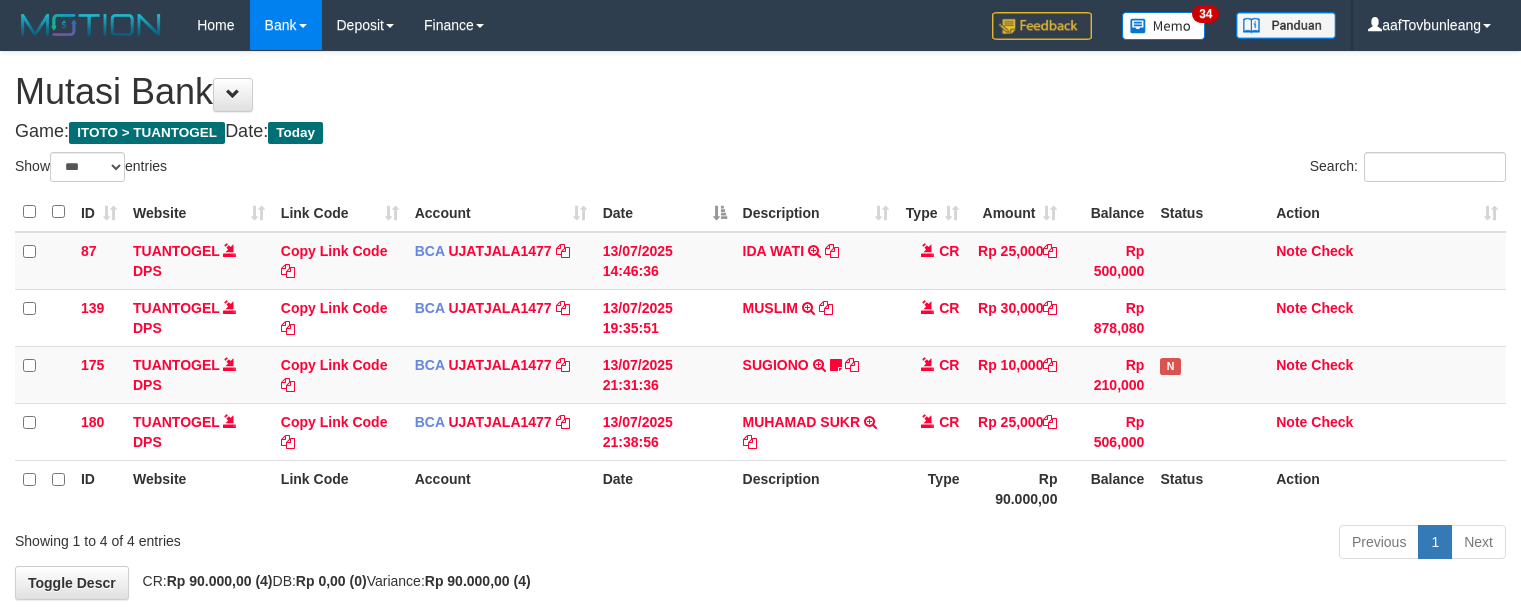 scroll, scrollTop: 0, scrollLeft: 0, axis: both 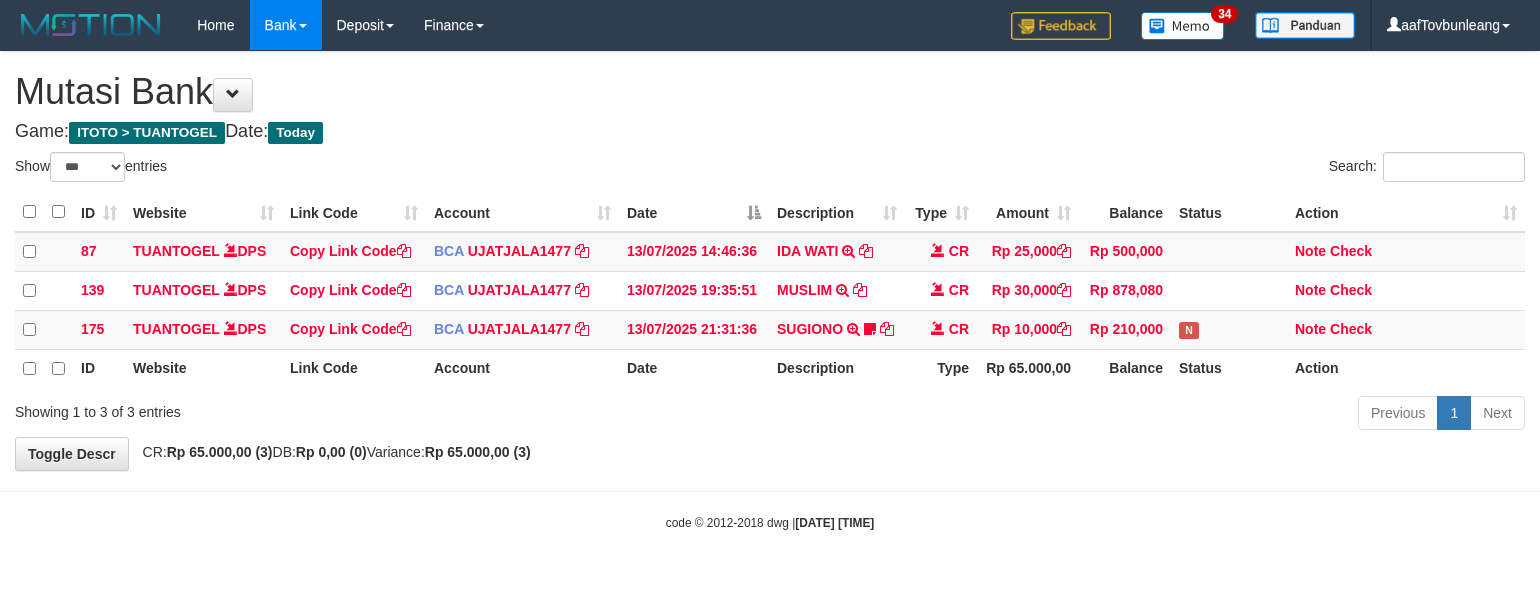 select on "***" 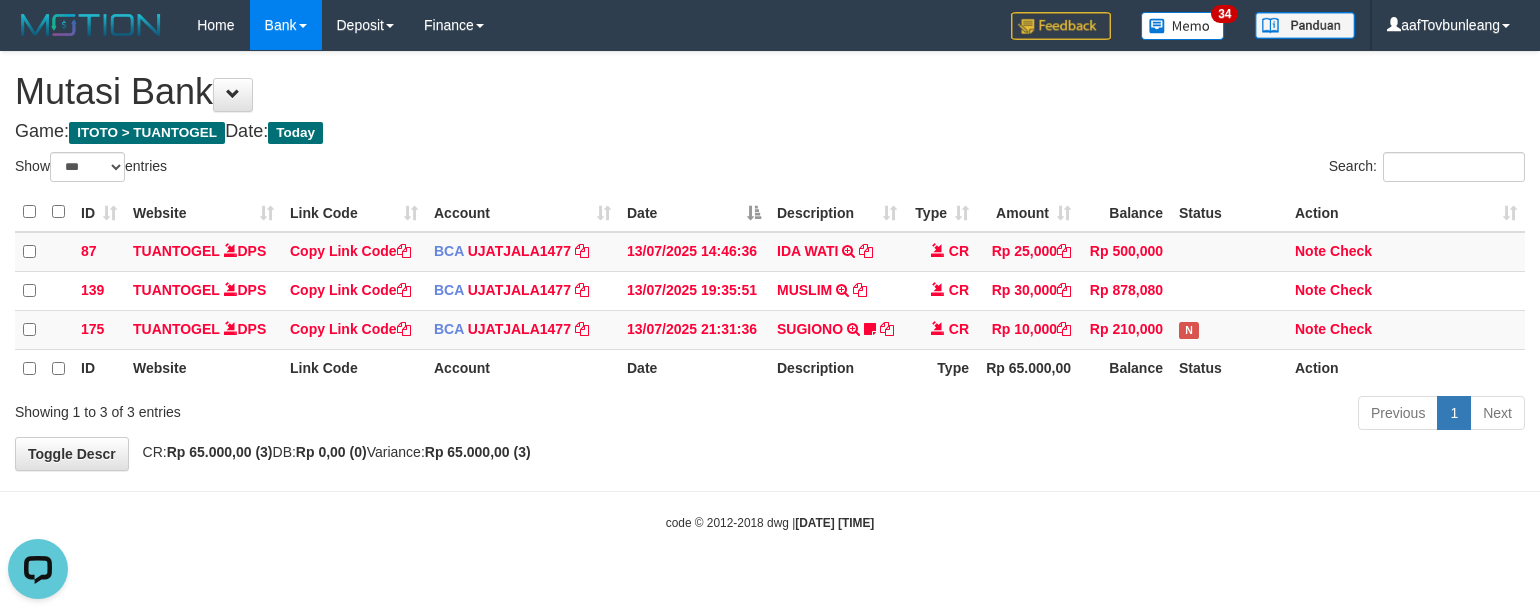 scroll, scrollTop: 0, scrollLeft: 0, axis: both 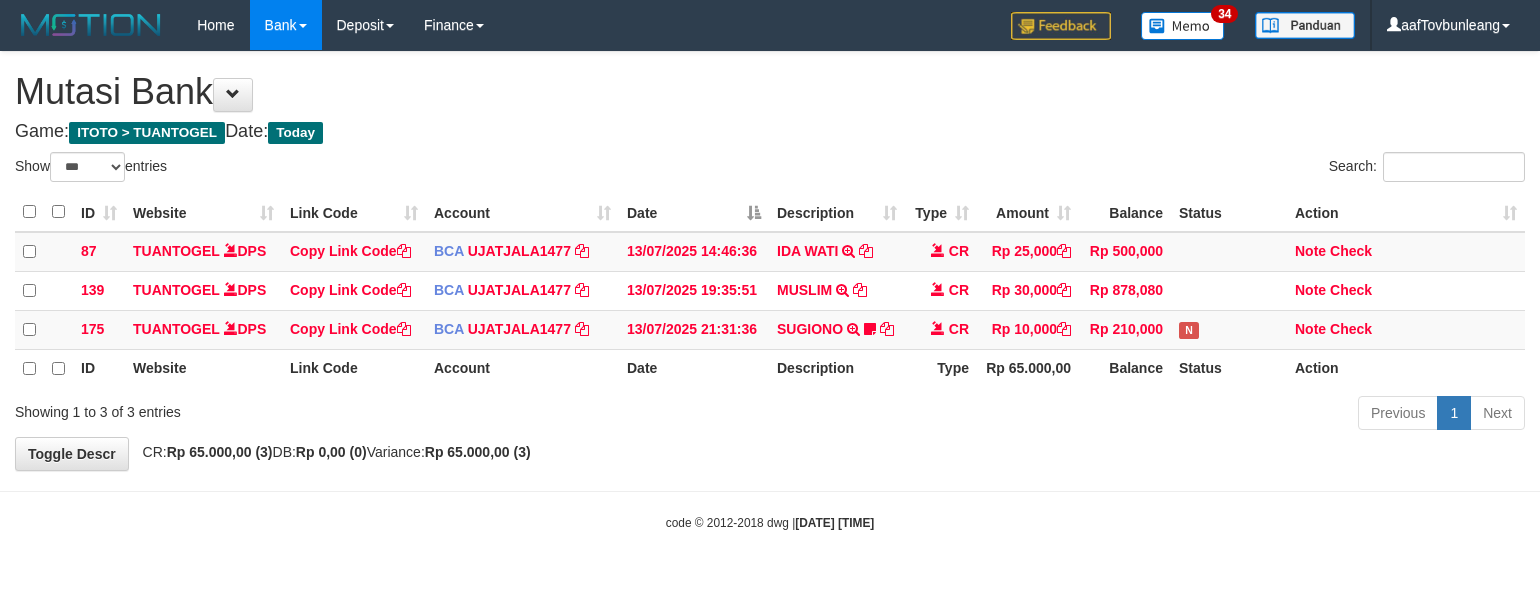 select on "***" 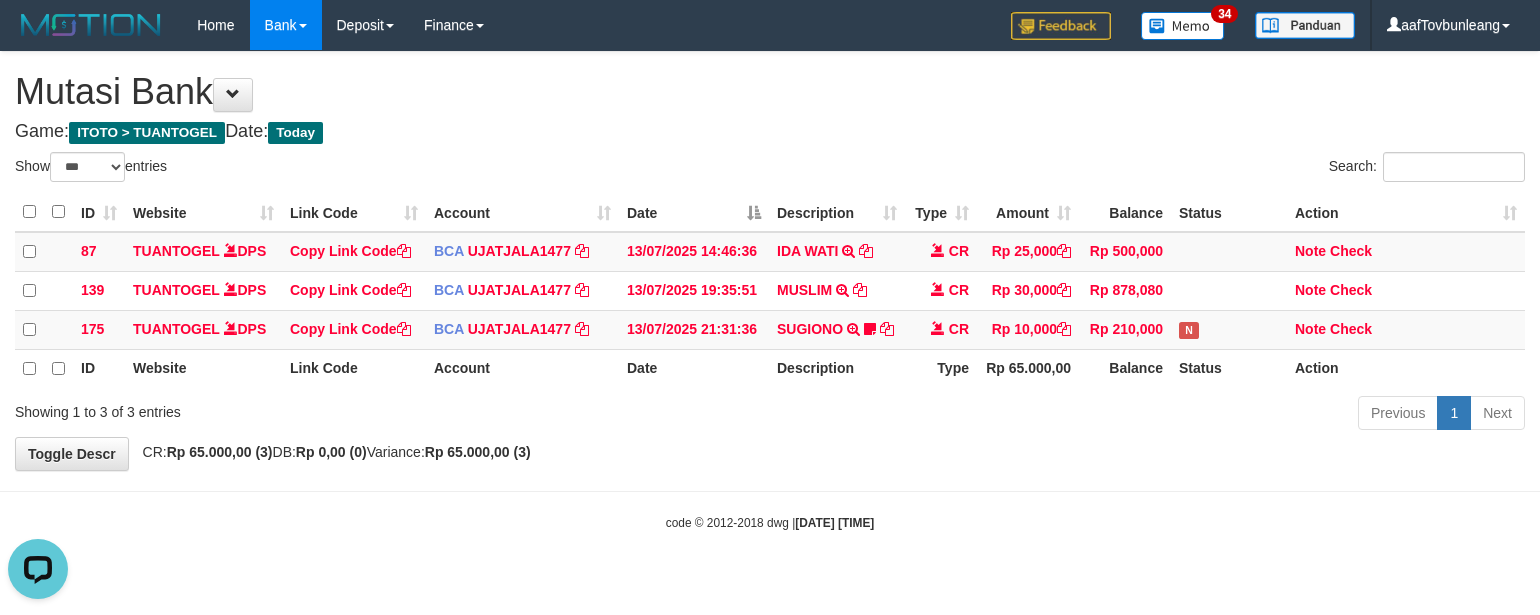 scroll, scrollTop: 0, scrollLeft: 0, axis: both 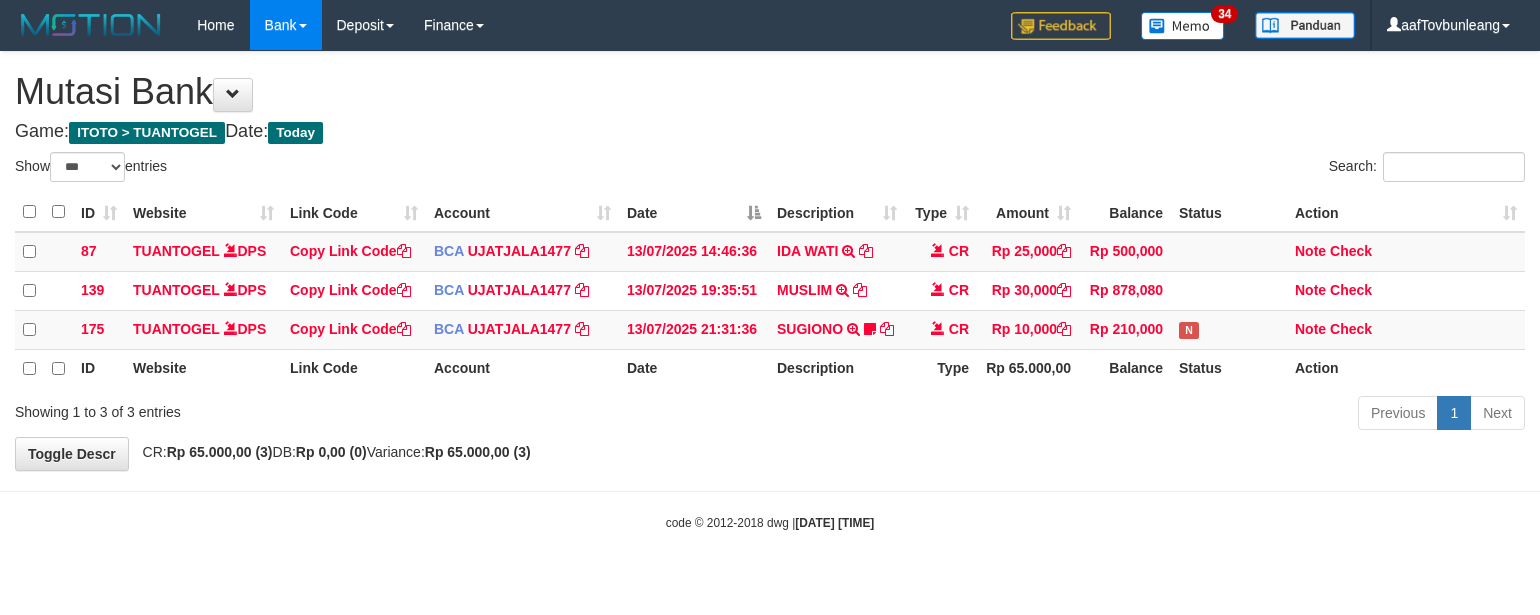select on "***" 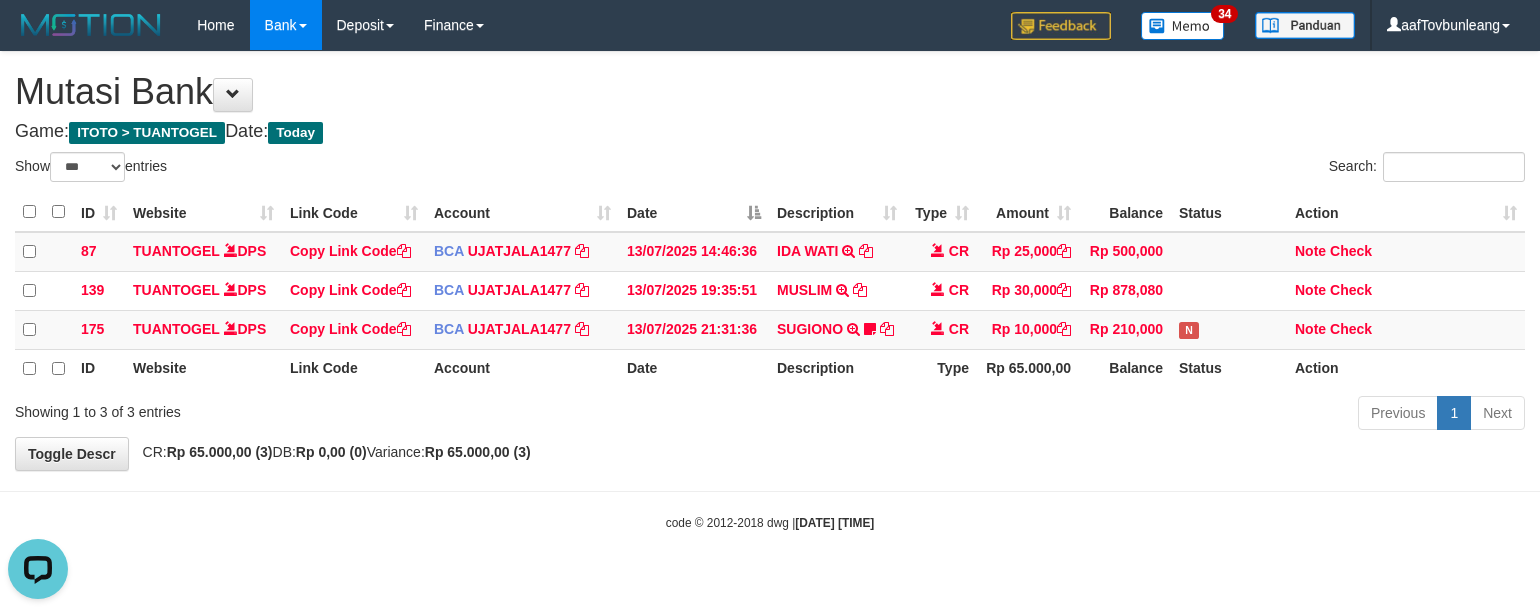 scroll, scrollTop: 0, scrollLeft: 0, axis: both 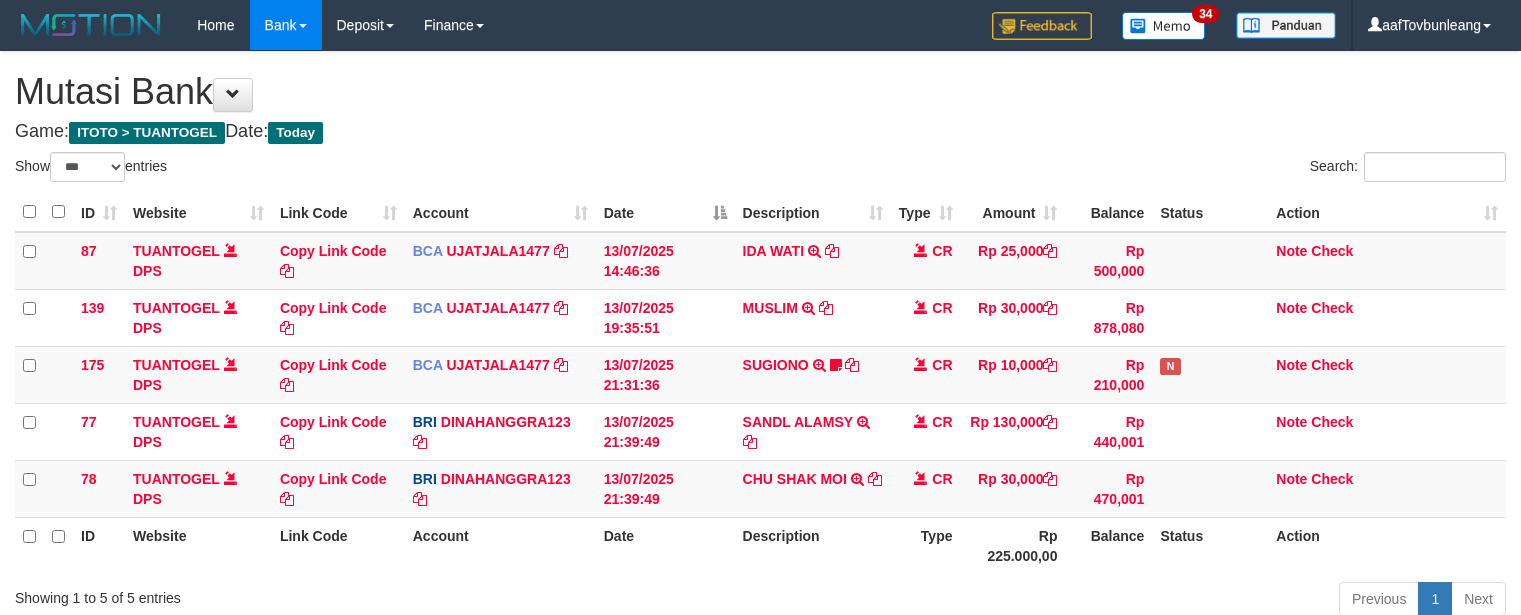 select on "***" 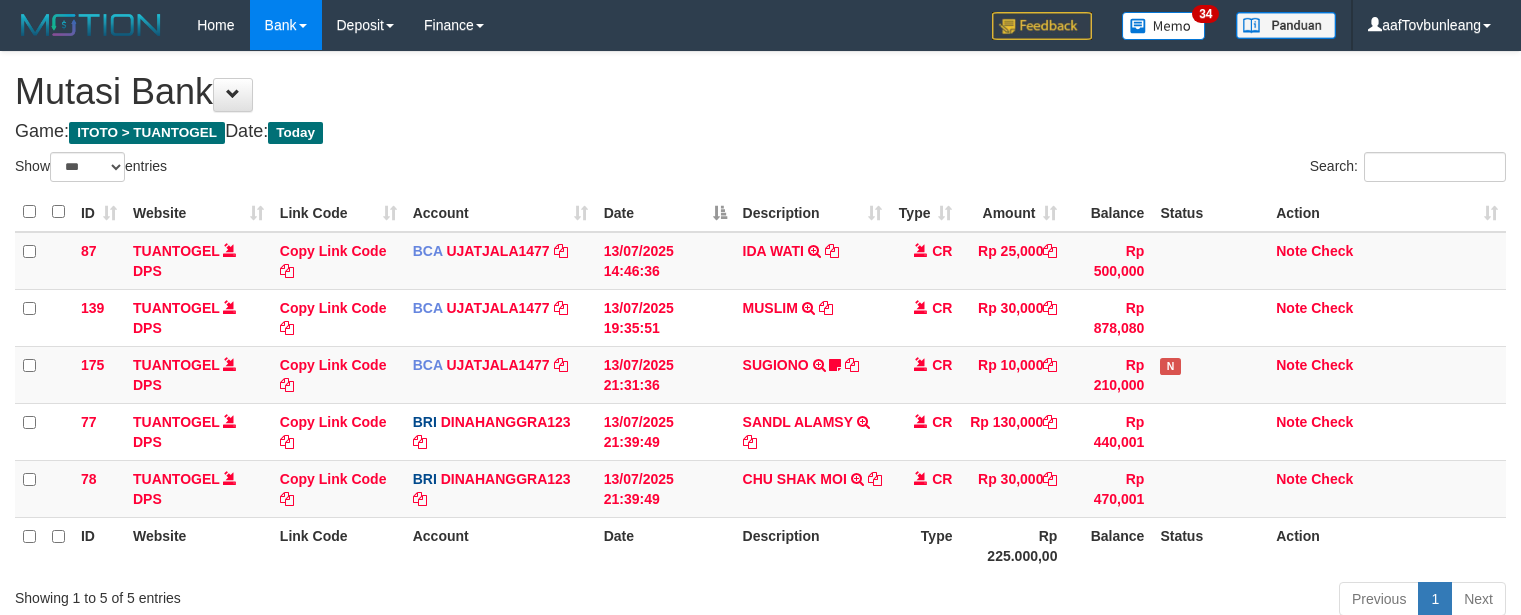 scroll, scrollTop: 0, scrollLeft: 0, axis: both 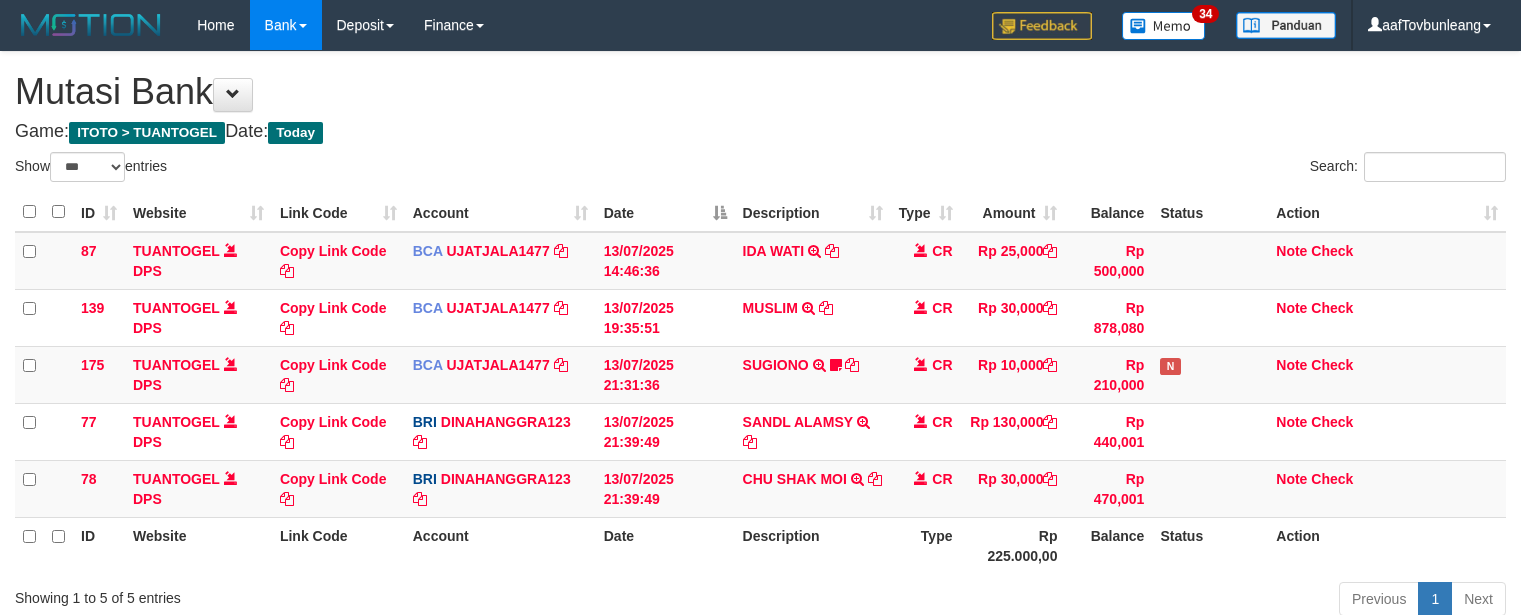 select on "***" 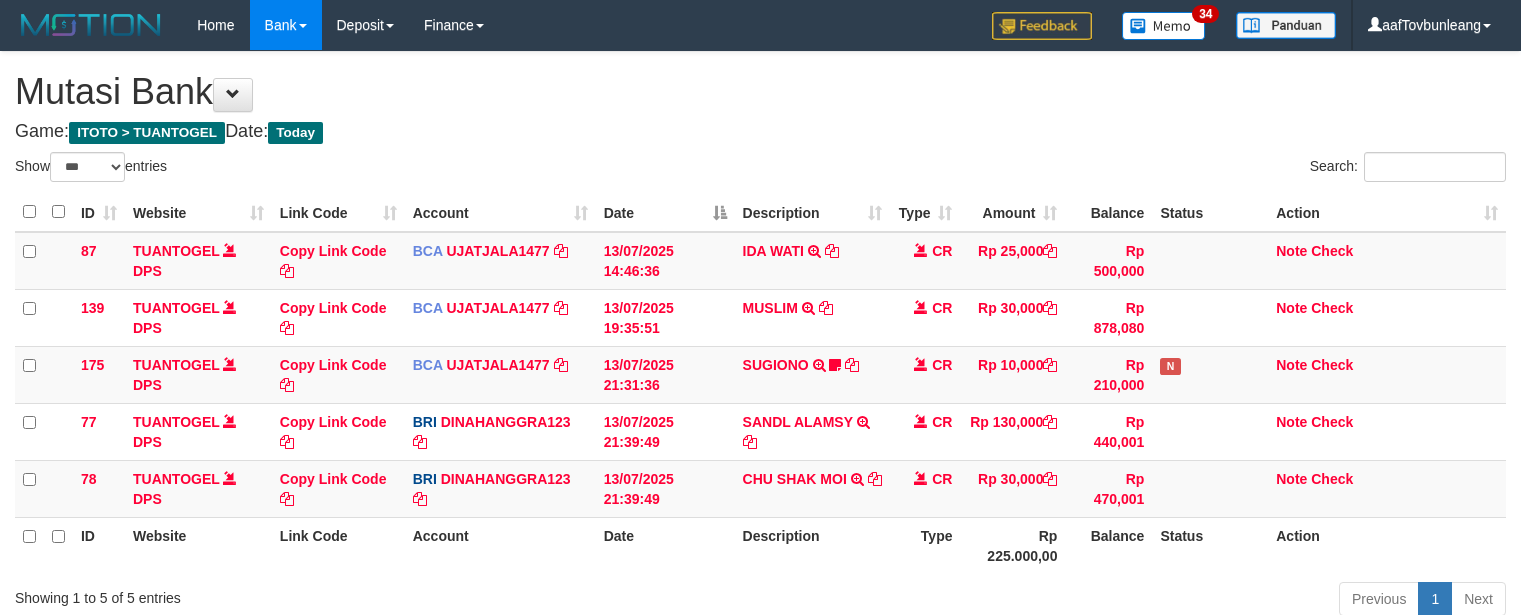 scroll, scrollTop: 0, scrollLeft: 0, axis: both 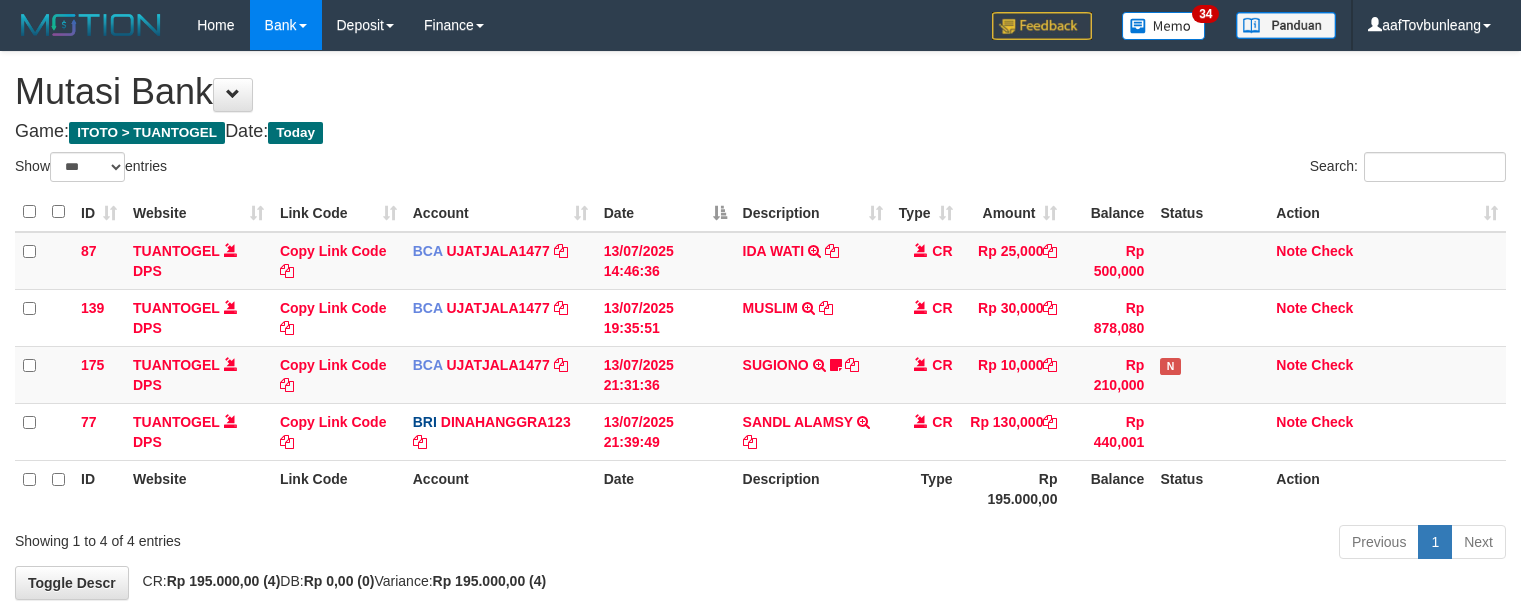 select on "***" 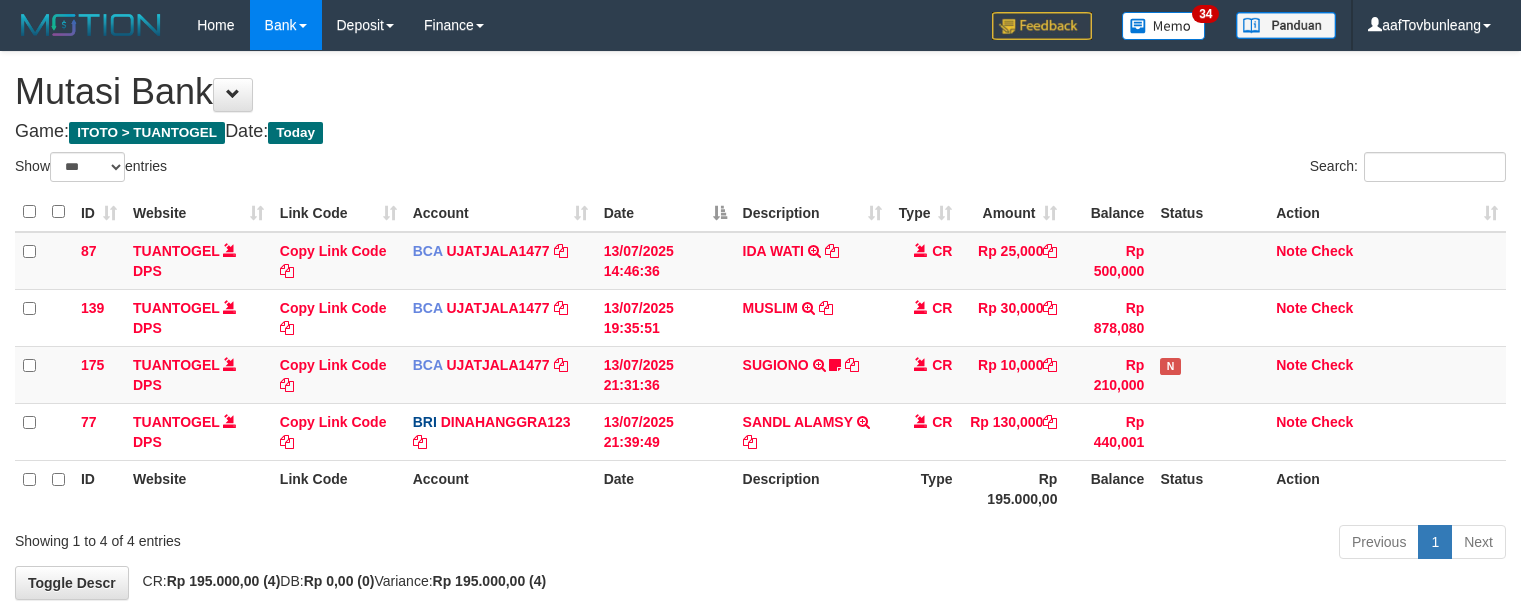 scroll, scrollTop: 0, scrollLeft: 0, axis: both 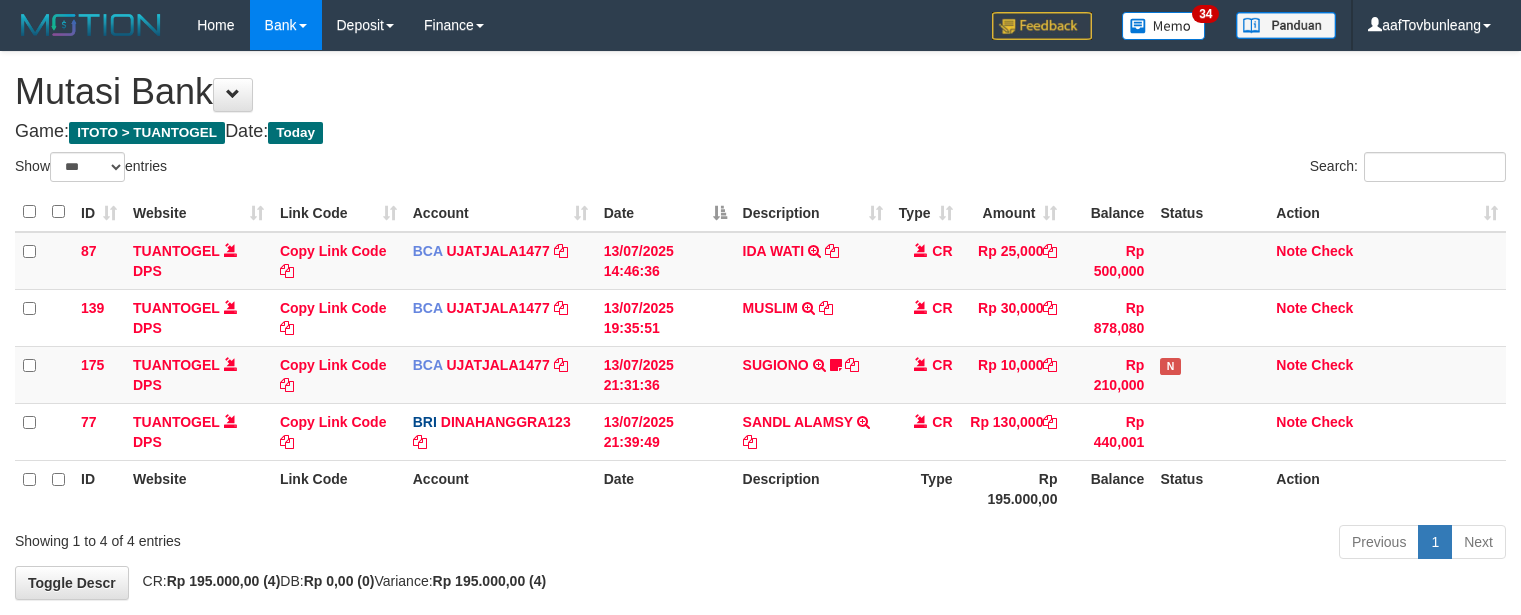 select on "***" 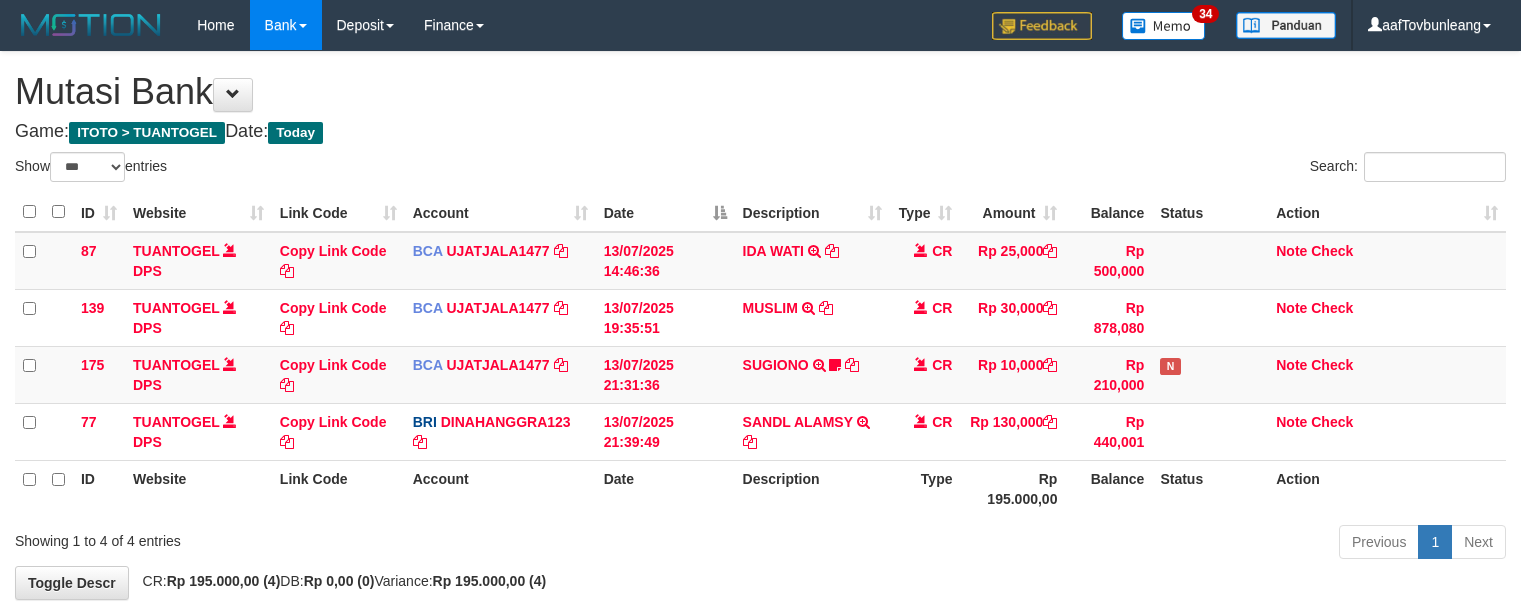 scroll, scrollTop: 0, scrollLeft: 0, axis: both 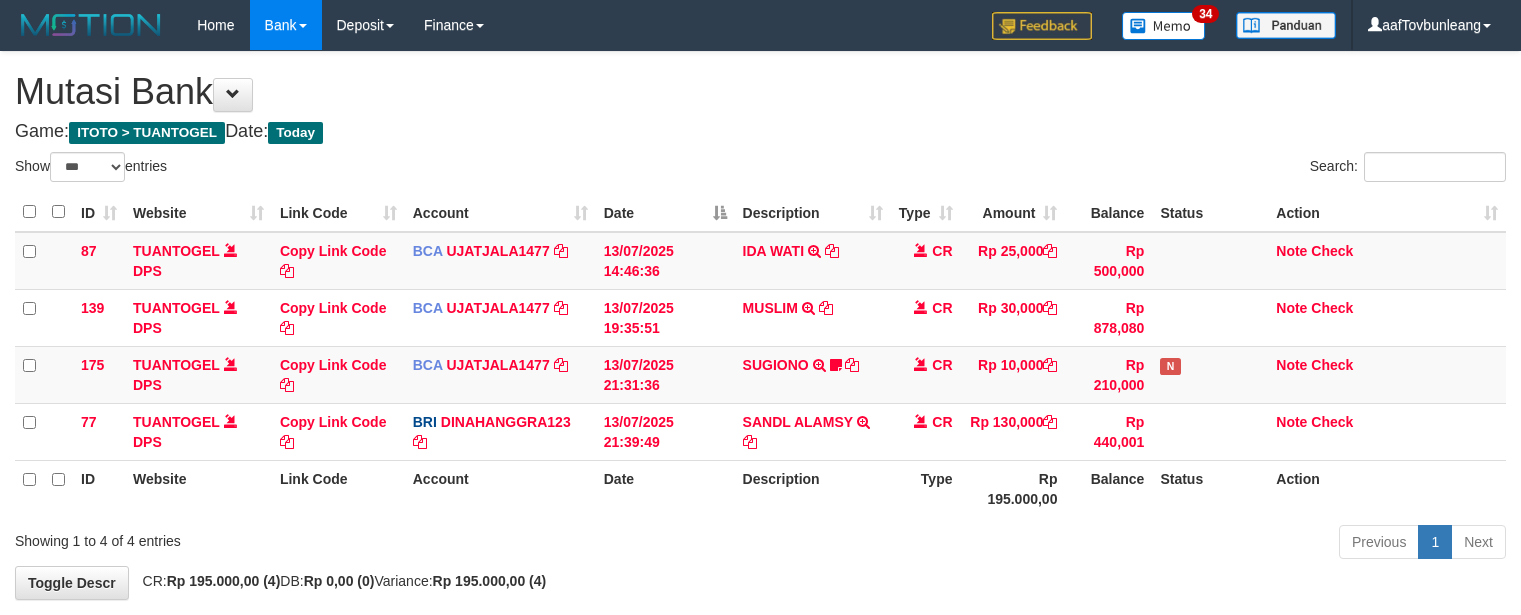 select on "***" 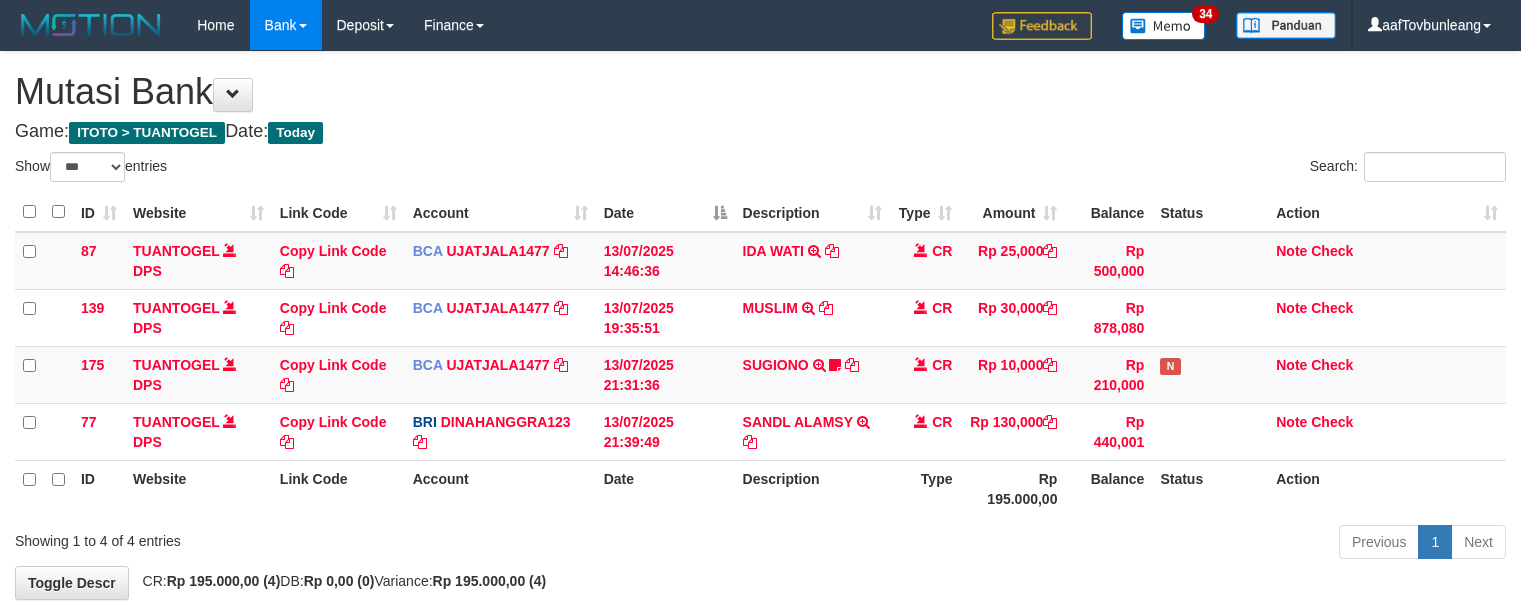 scroll, scrollTop: 0, scrollLeft: 0, axis: both 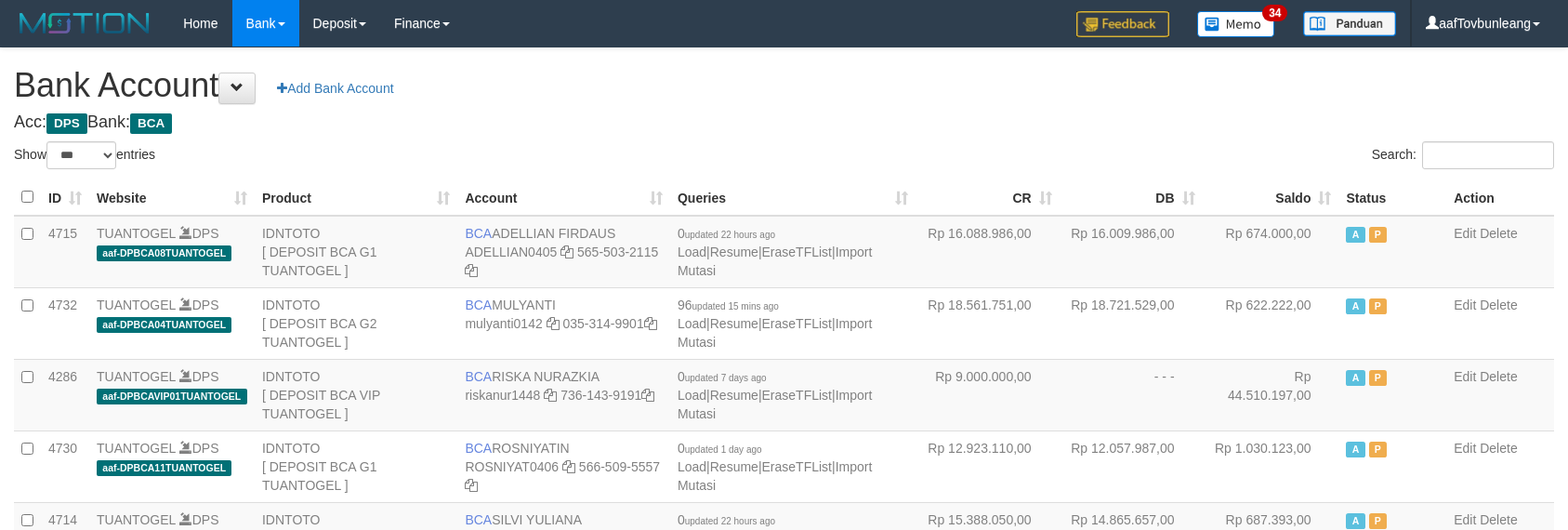select on "***" 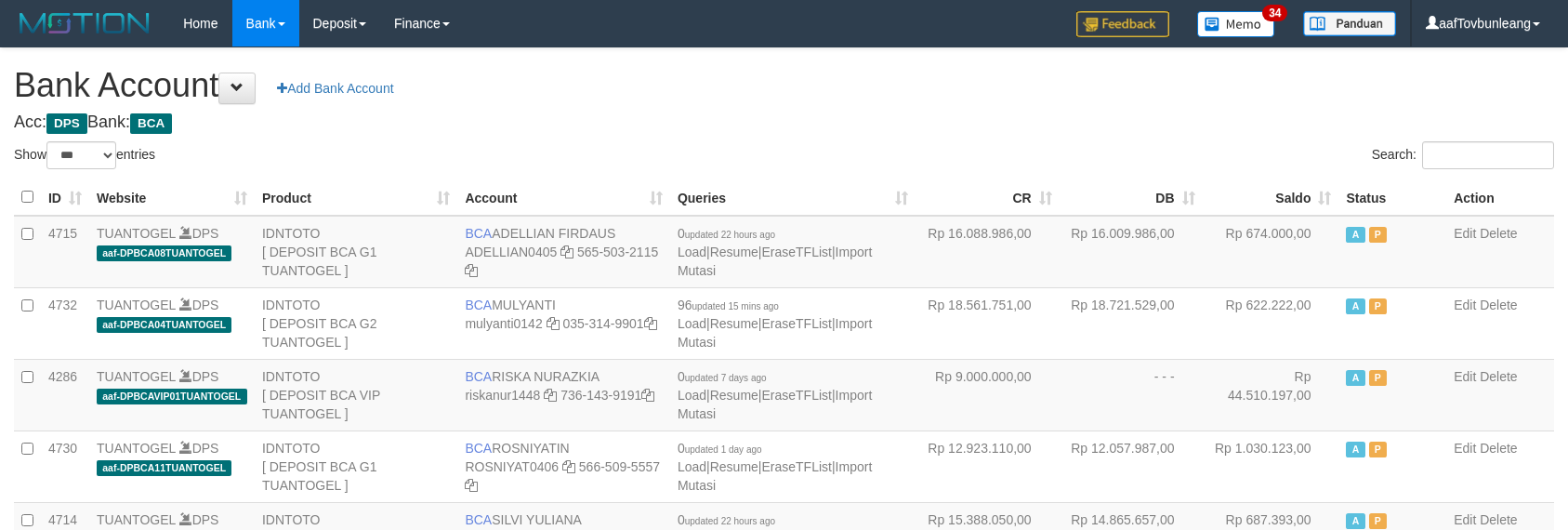 scroll, scrollTop: 586, scrollLeft: 0, axis: vertical 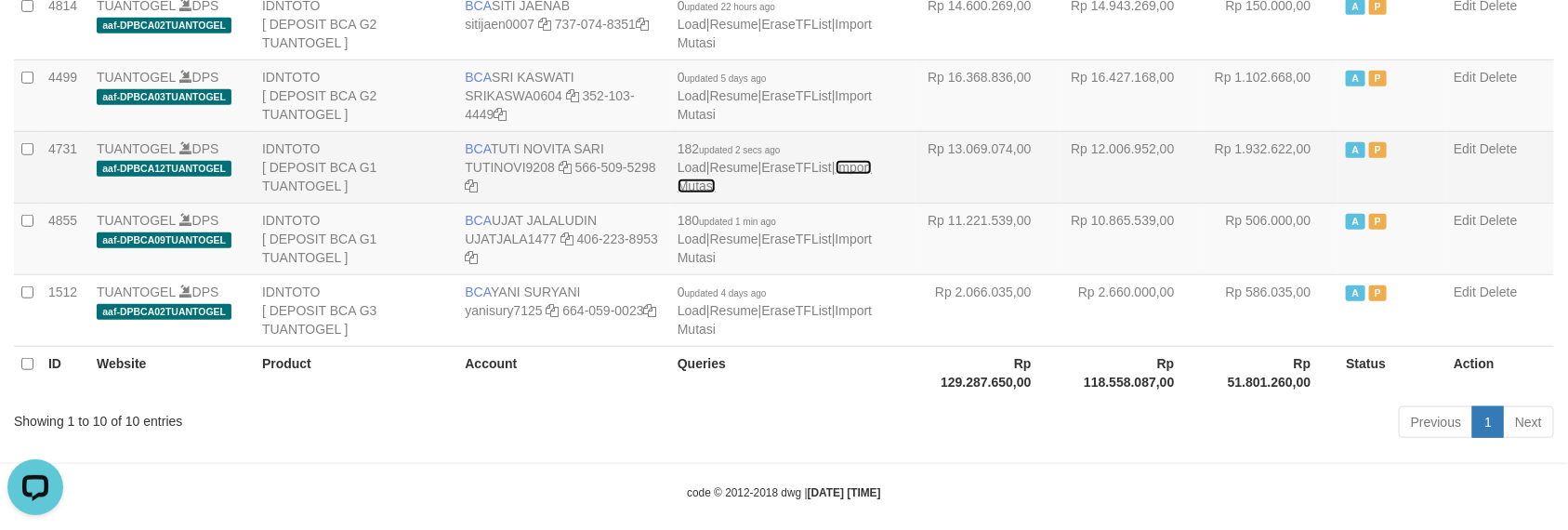 click on "Import Mutasi" at bounding box center [774, 177] 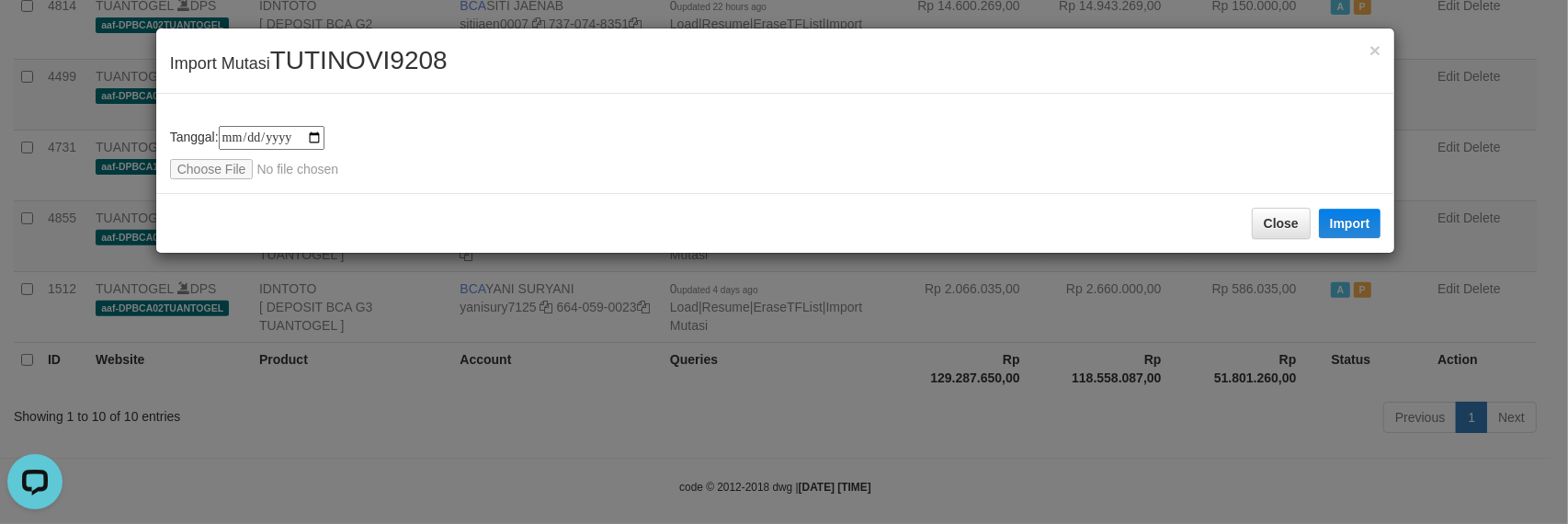 click on "TUTINOVI9208" at bounding box center (358, 60) 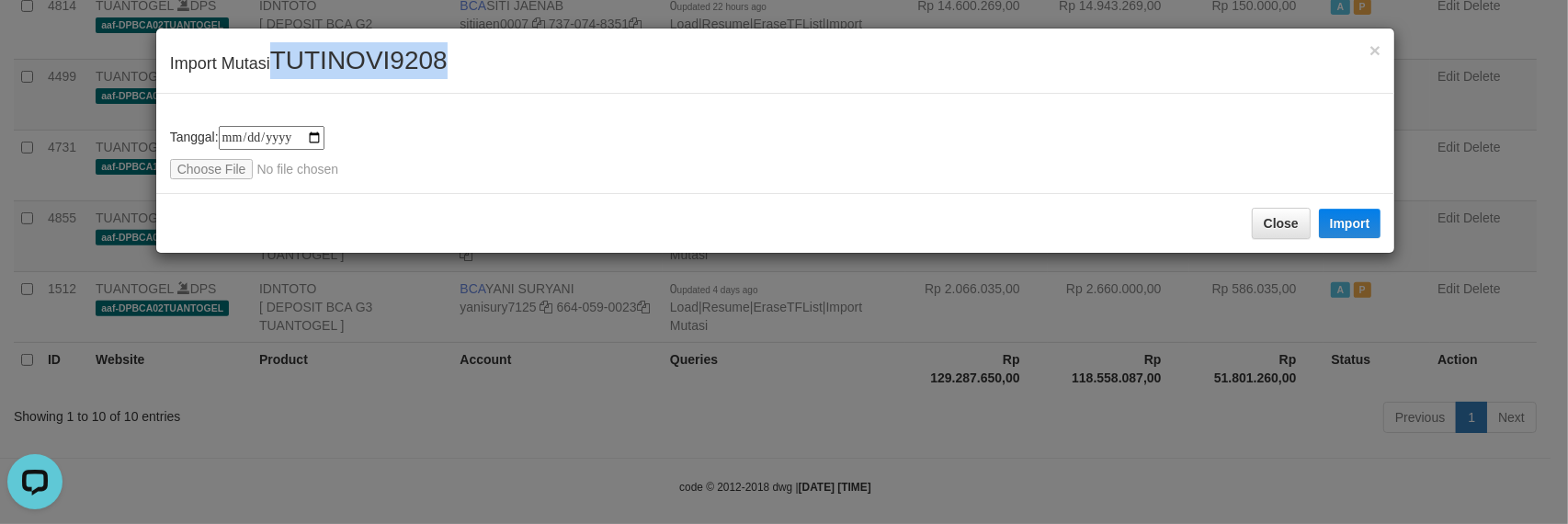 click on "TUTINOVI9208" at bounding box center (358, 60) 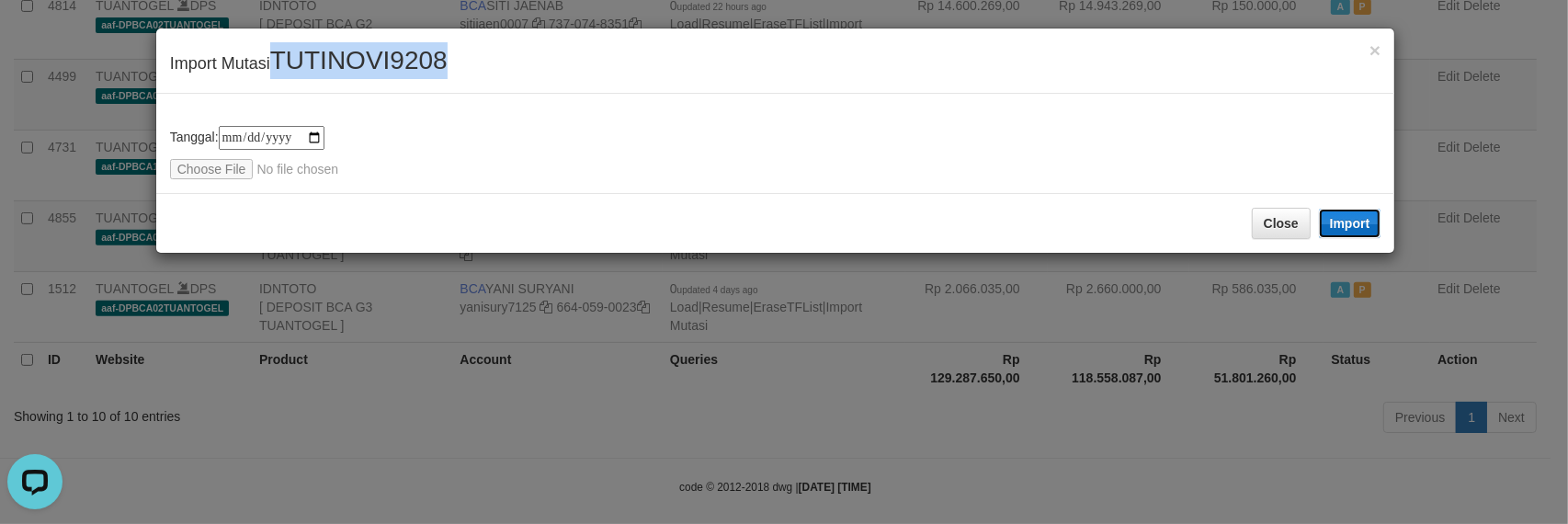 click on "Import" at bounding box center (1350, 223) 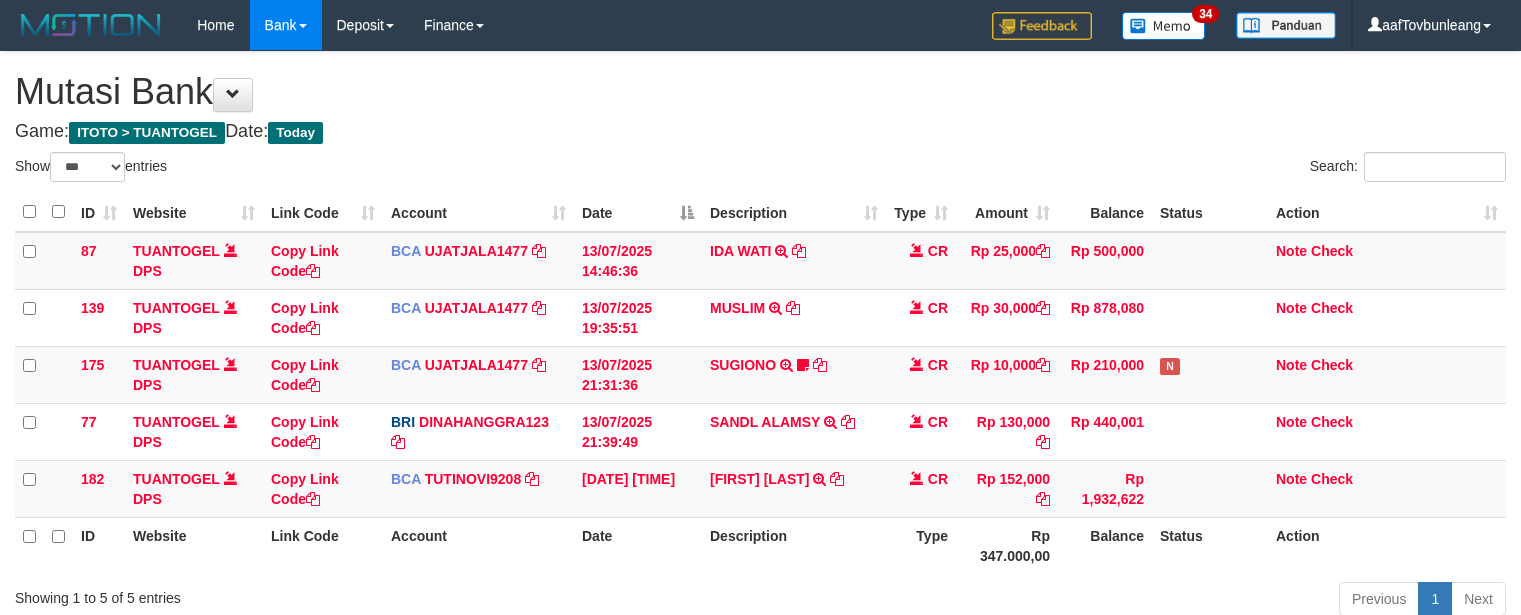 select on "***" 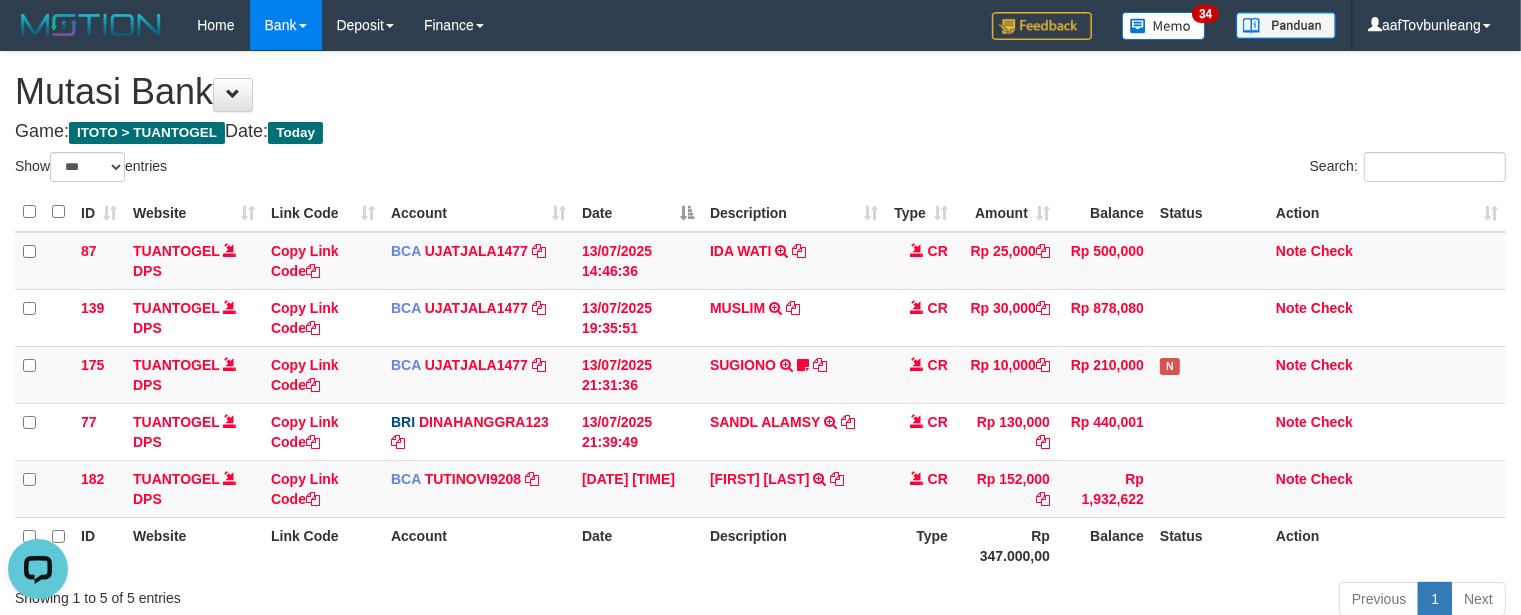 scroll, scrollTop: 0, scrollLeft: 0, axis: both 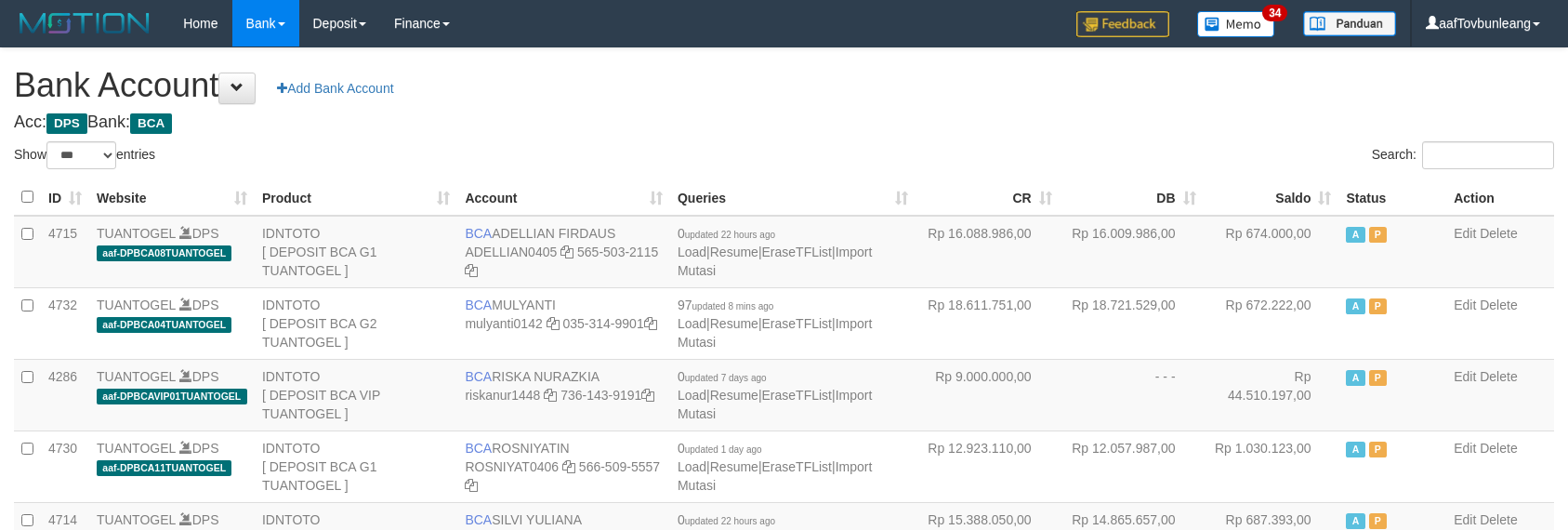 select on "***" 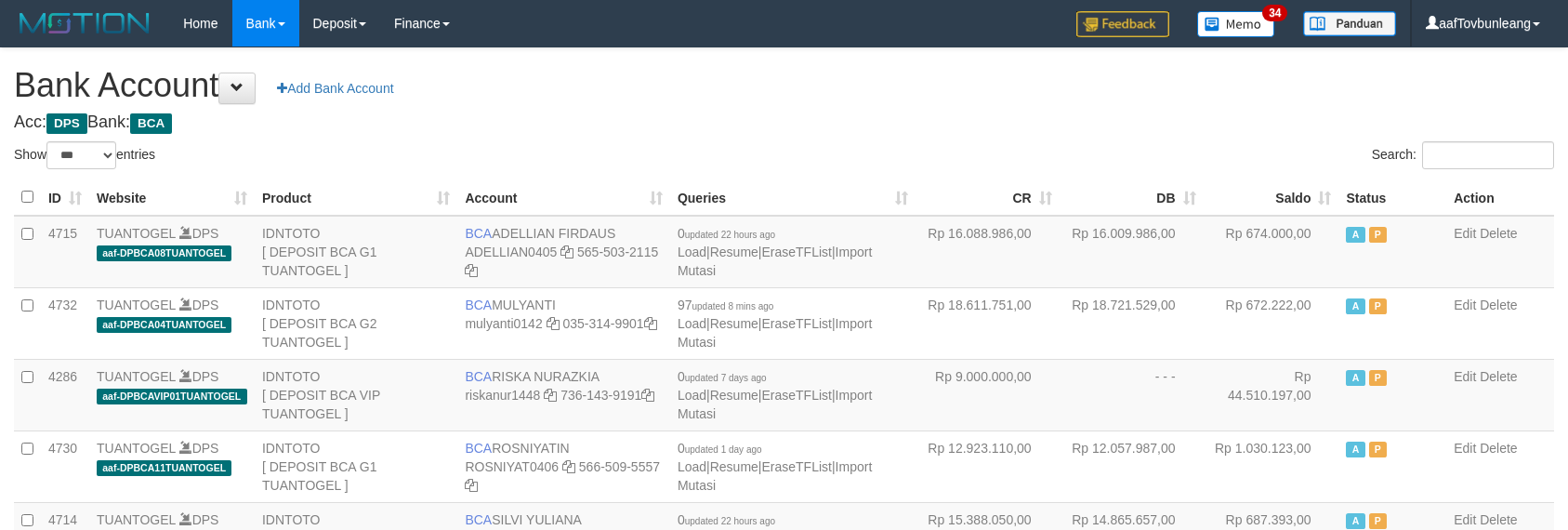scroll, scrollTop: 586, scrollLeft: 0, axis: vertical 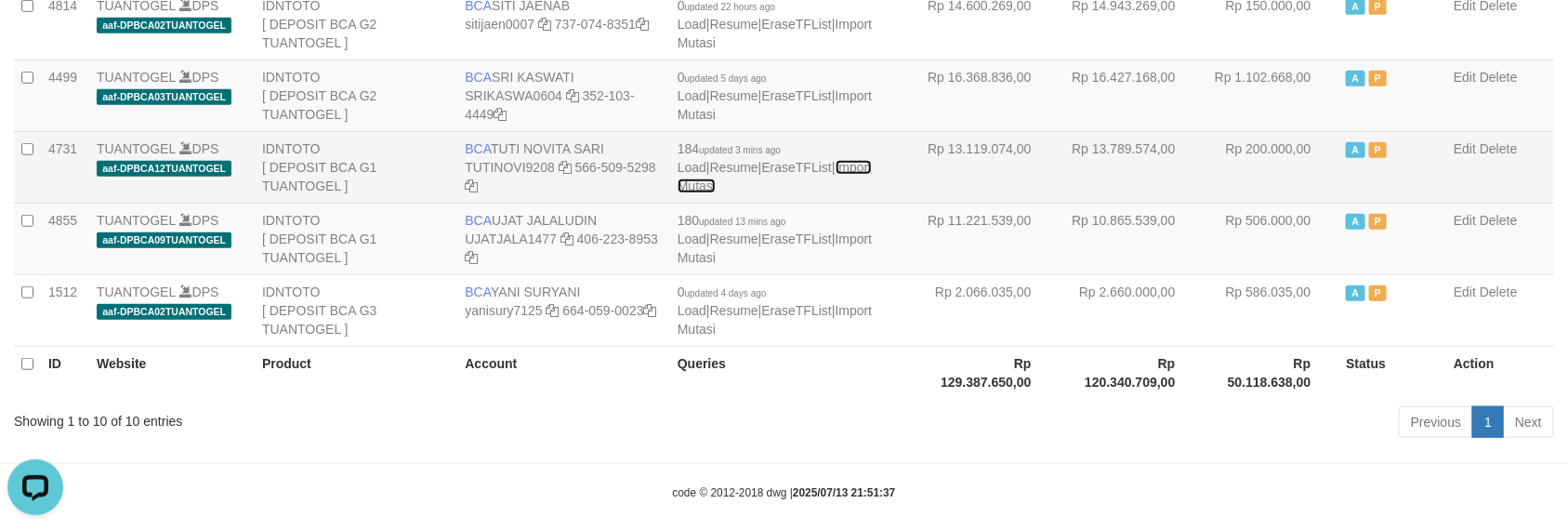 click on "Import Mutasi" at bounding box center [774, 177] 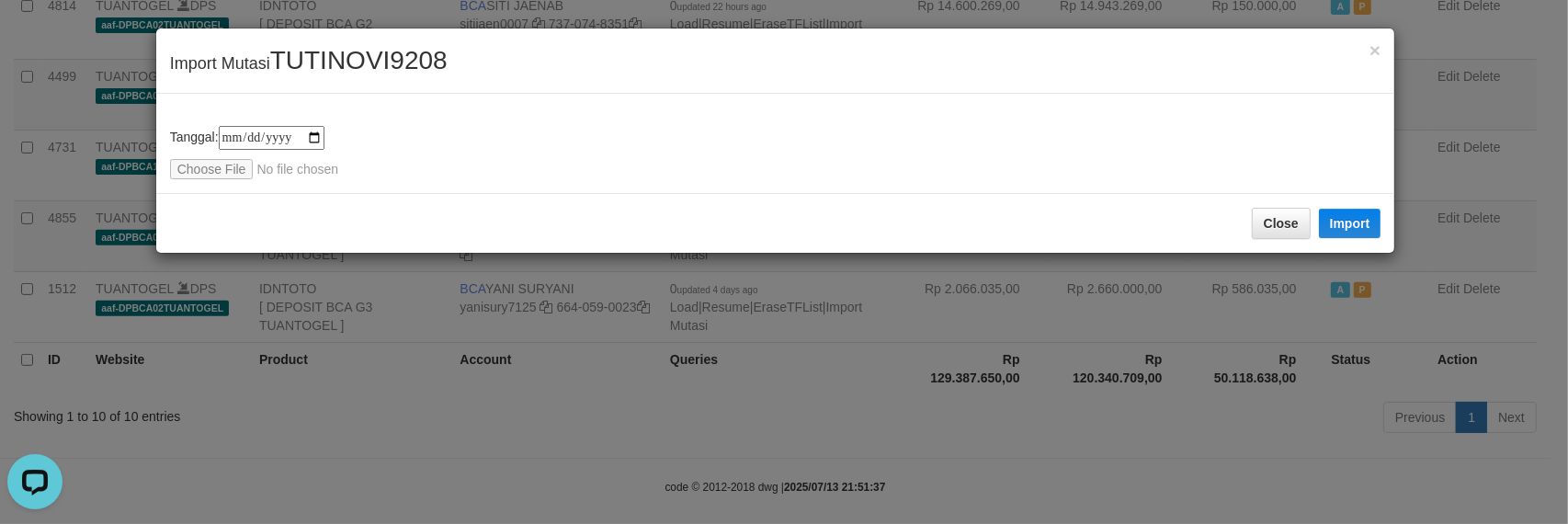 type on "**********" 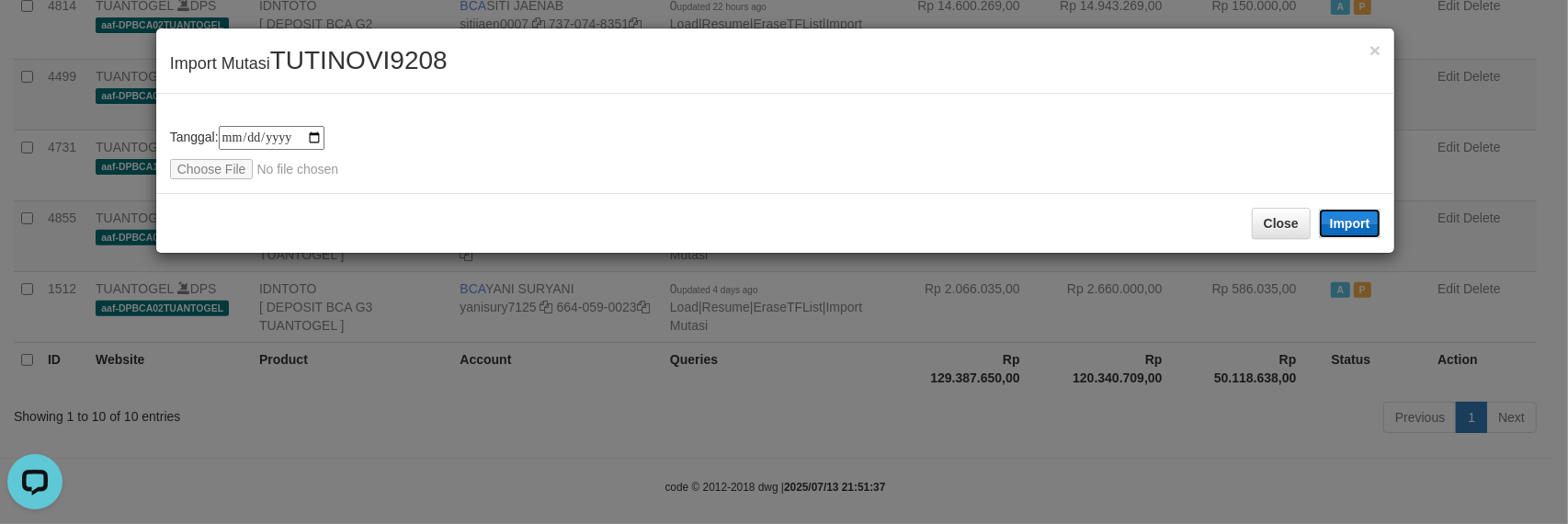 click on "Import" at bounding box center [1350, 223] 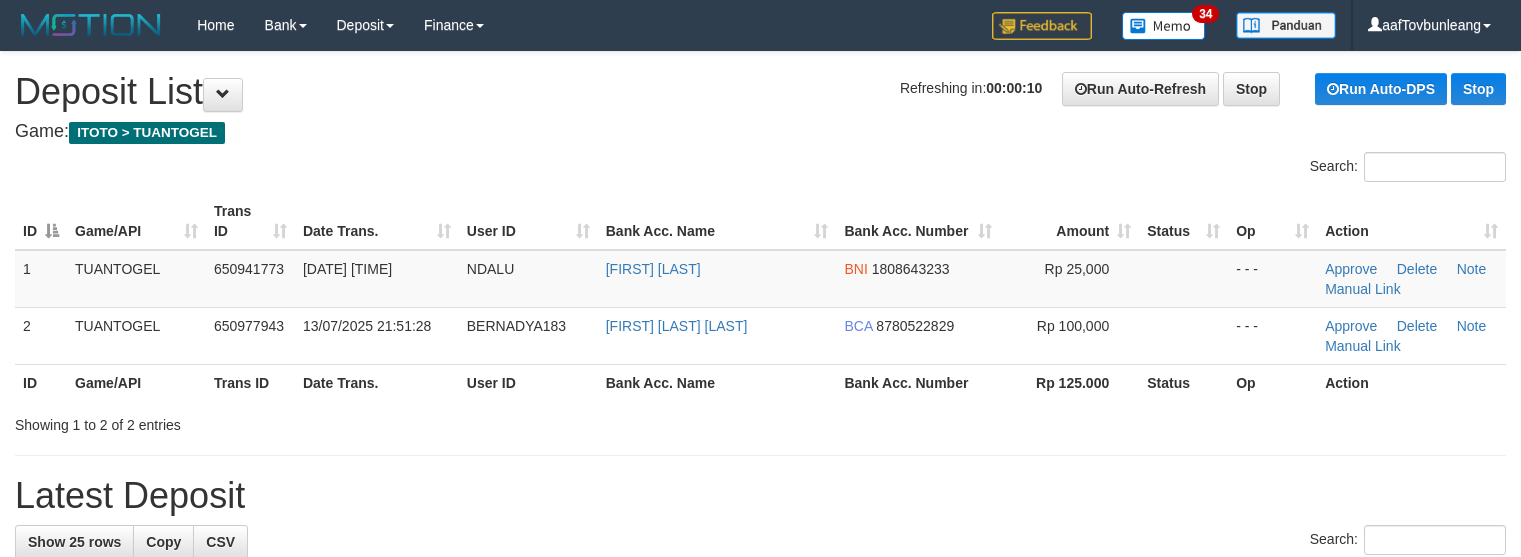 scroll, scrollTop: 0, scrollLeft: 0, axis: both 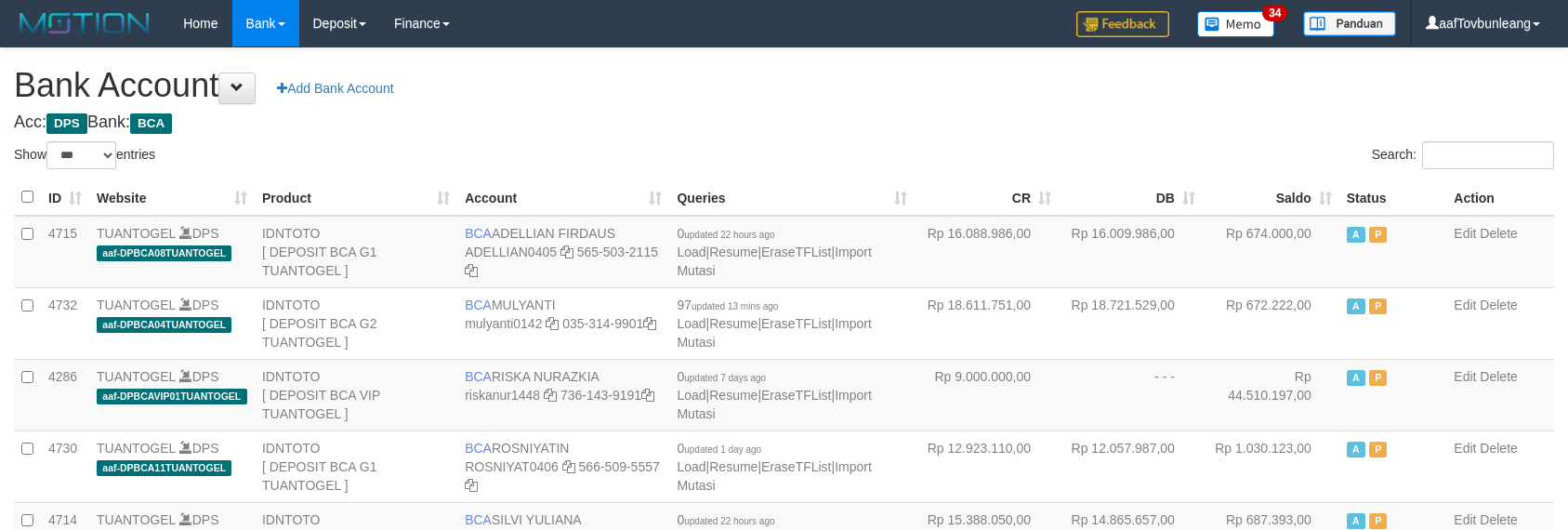select on "***" 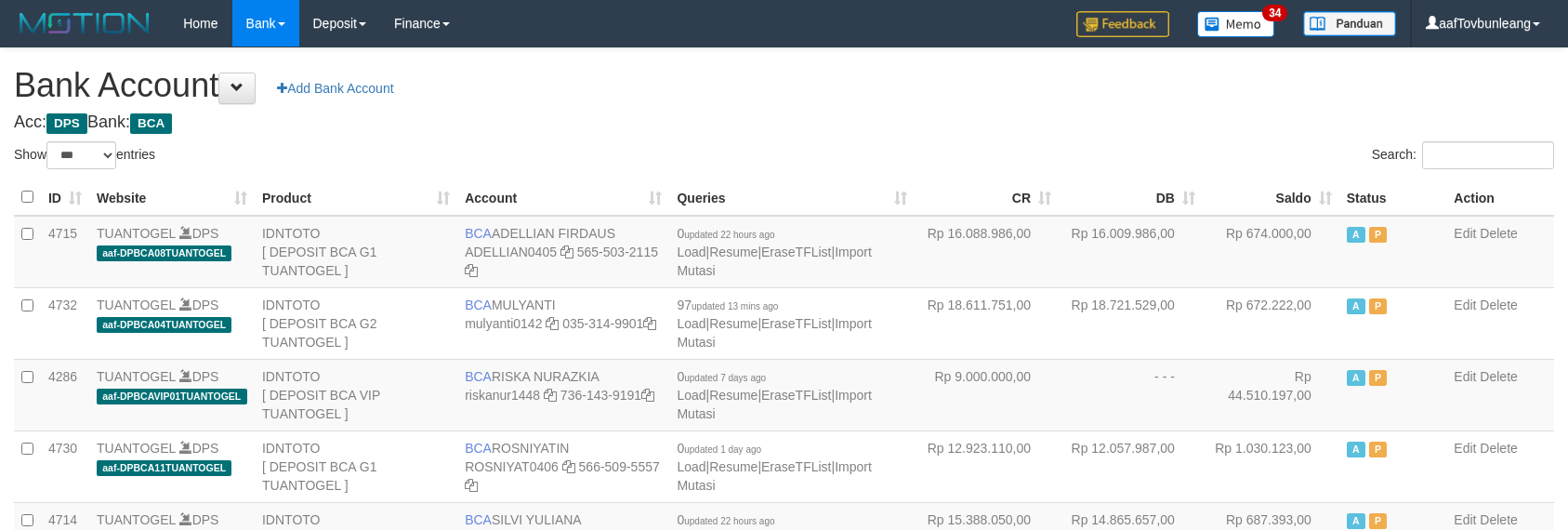 scroll, scrollTop: 586, scrollLeft: 0, axis: vertical 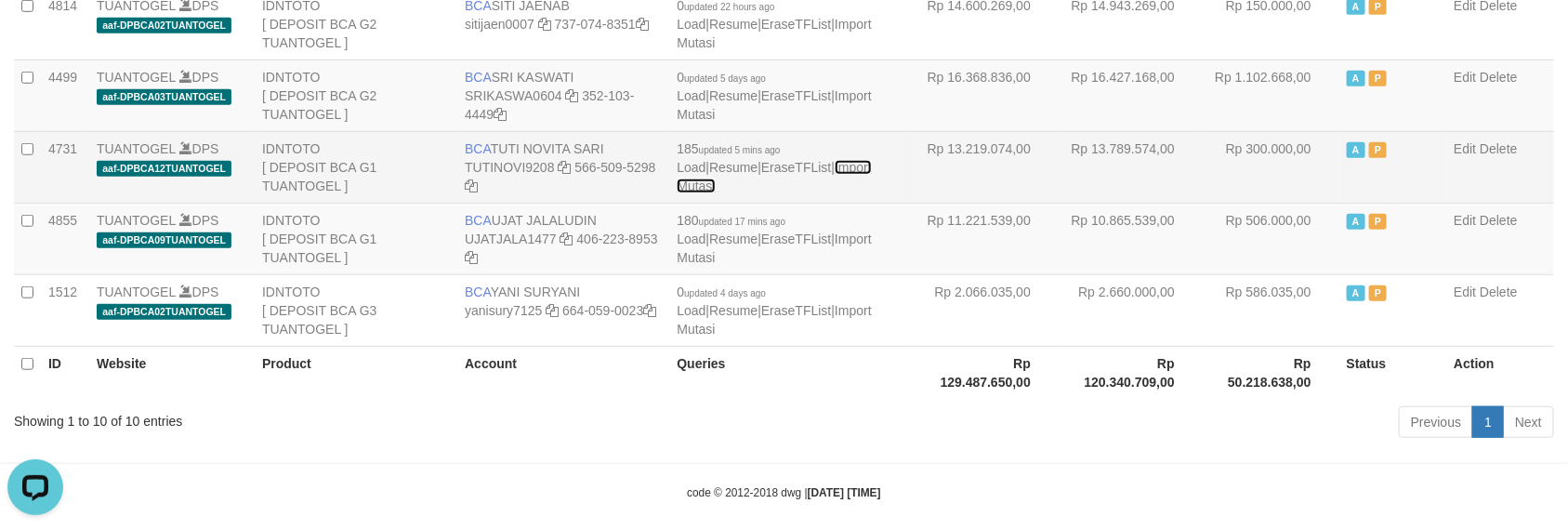 click on "Import Mutasi" at bounding box center [773, 177] 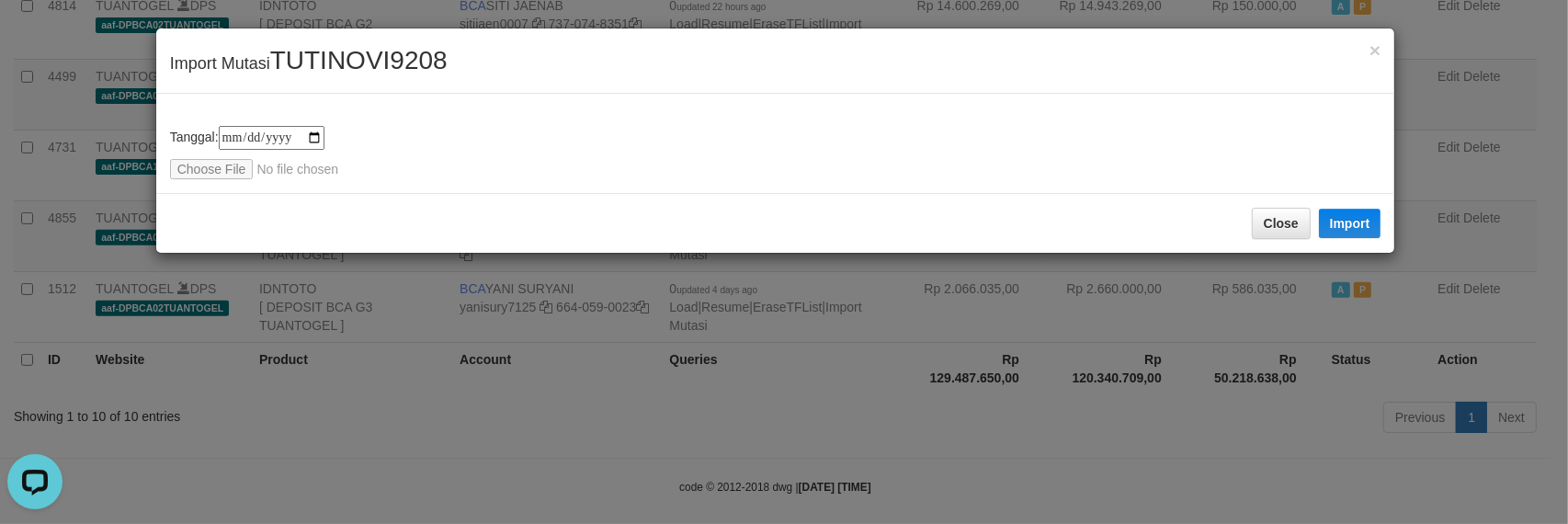 click on "TUTINOVI9208" at bounding box center (358, 60) 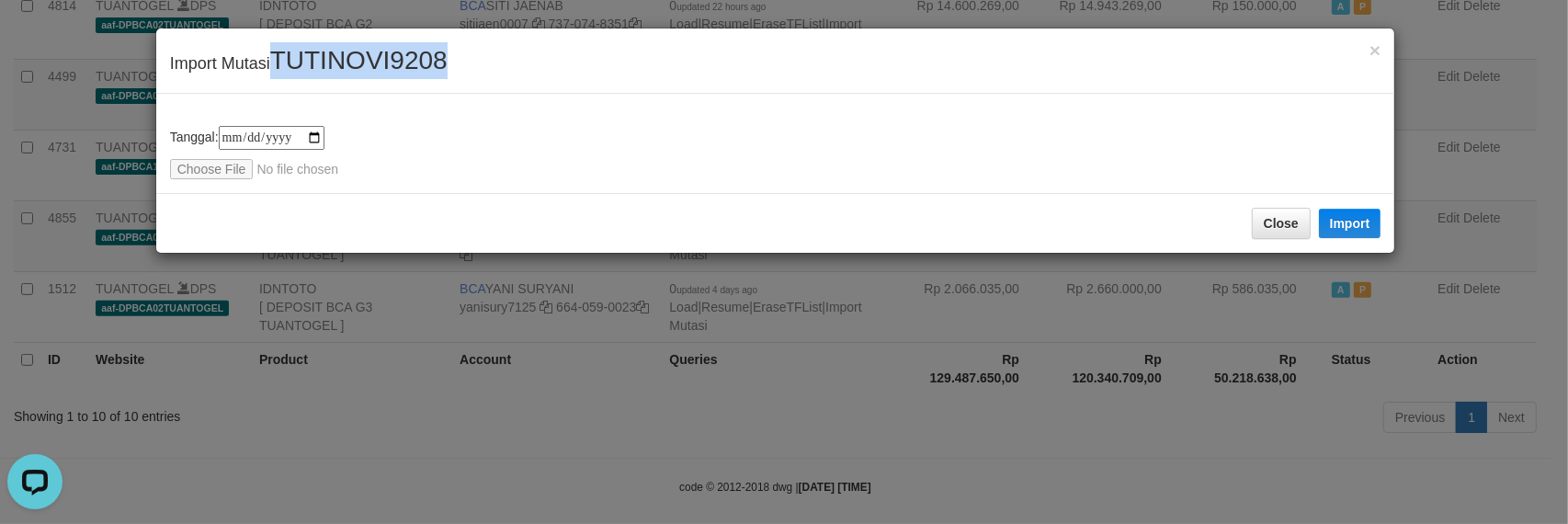 click on "TUTINOVI9208" at bounding box center (358, 60) 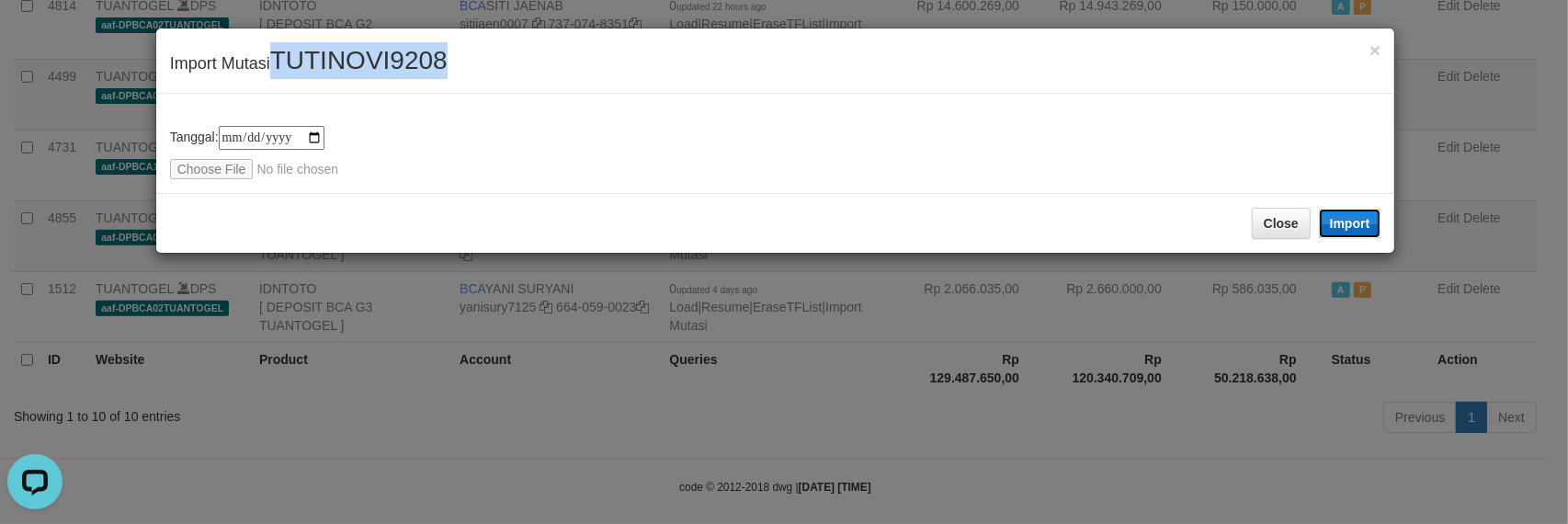 click on "Import" at bounding box center (1350, 223) 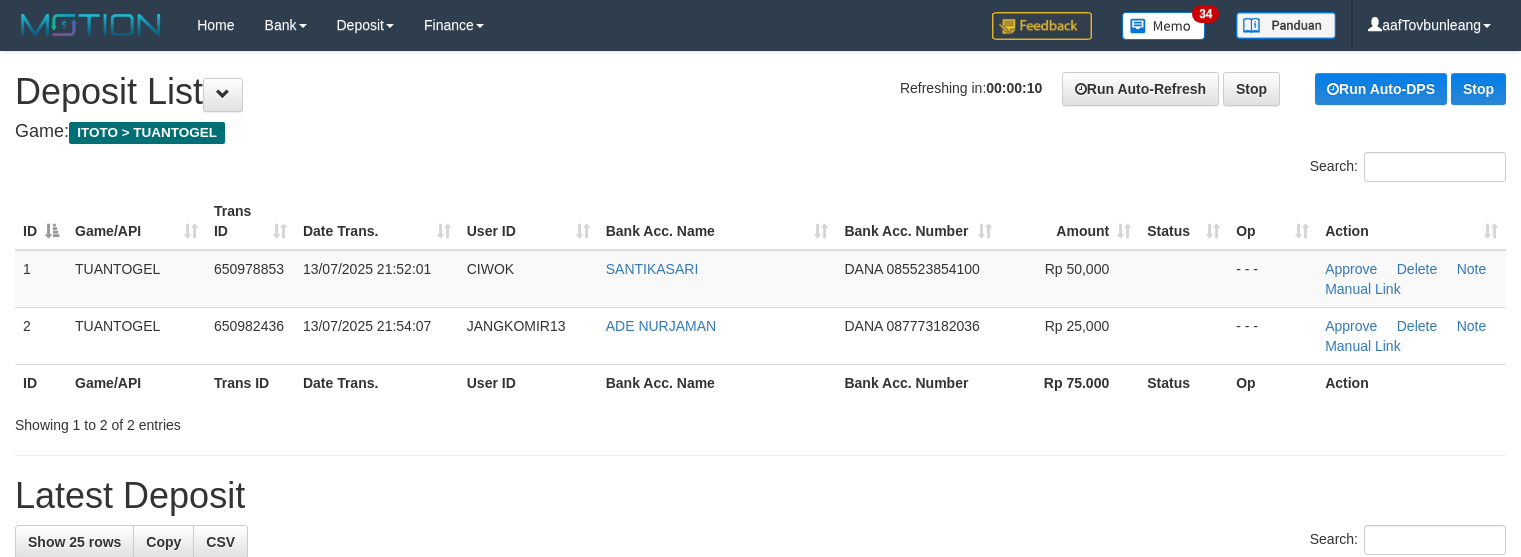 scroll, scrollTop: 0, scrollLeft: 0, axis: both 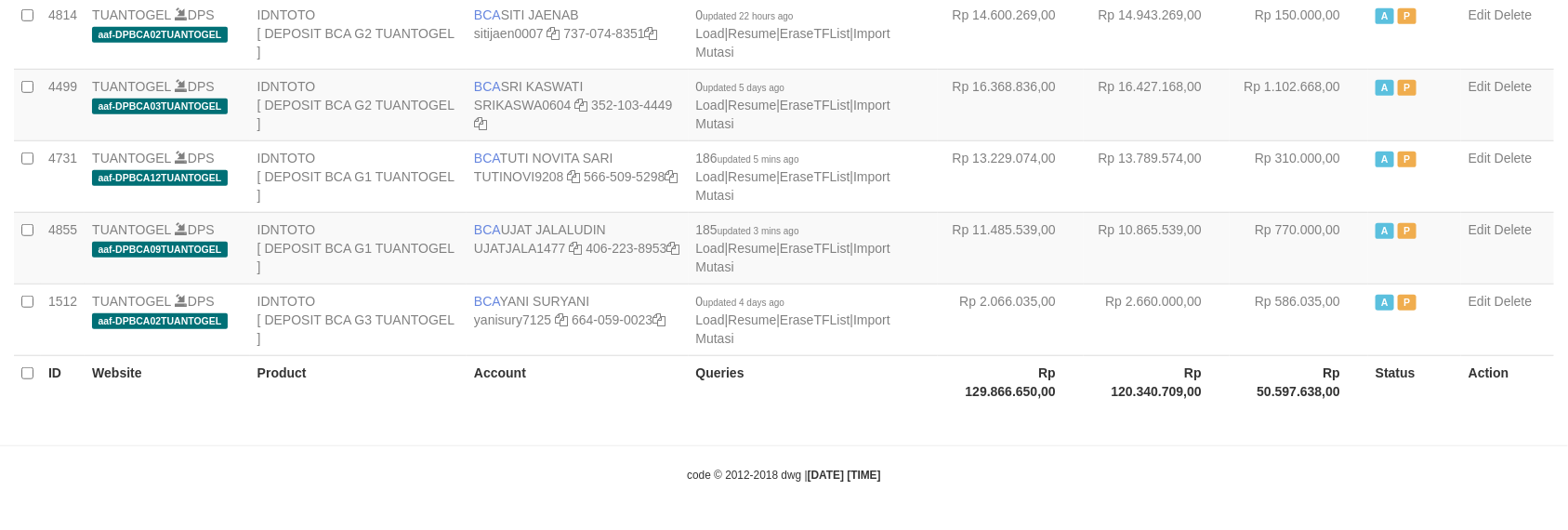 select on "***" 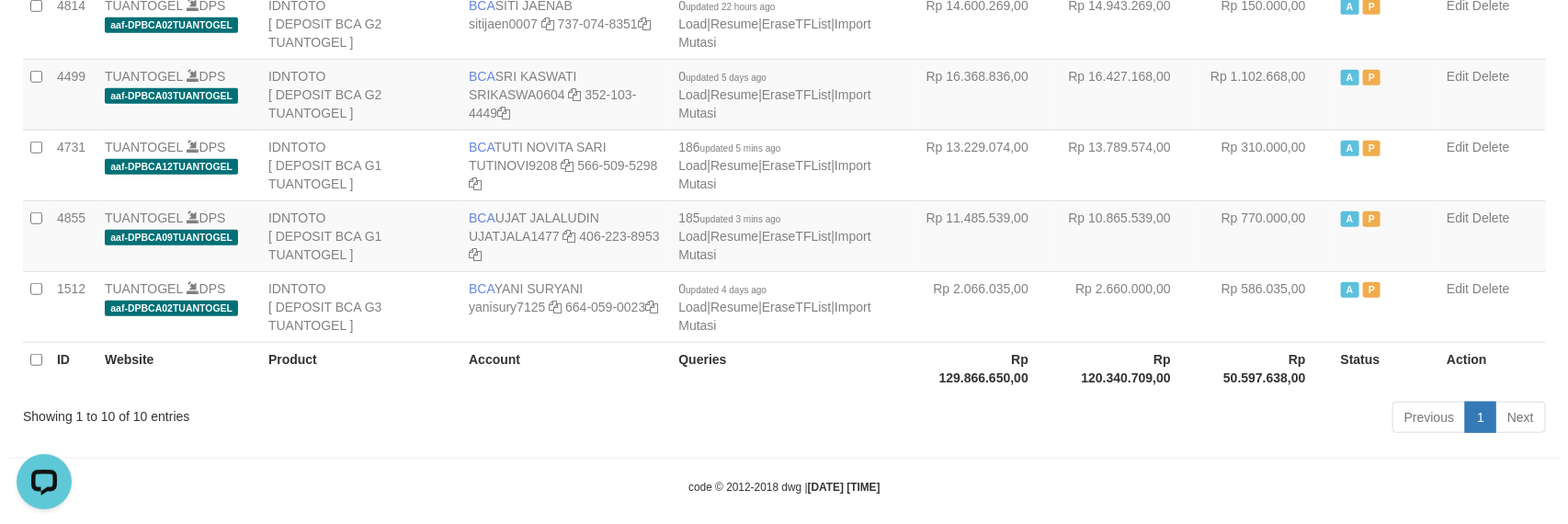 scroll, scrollTop: 0, scrollLeft: 0, axis: both 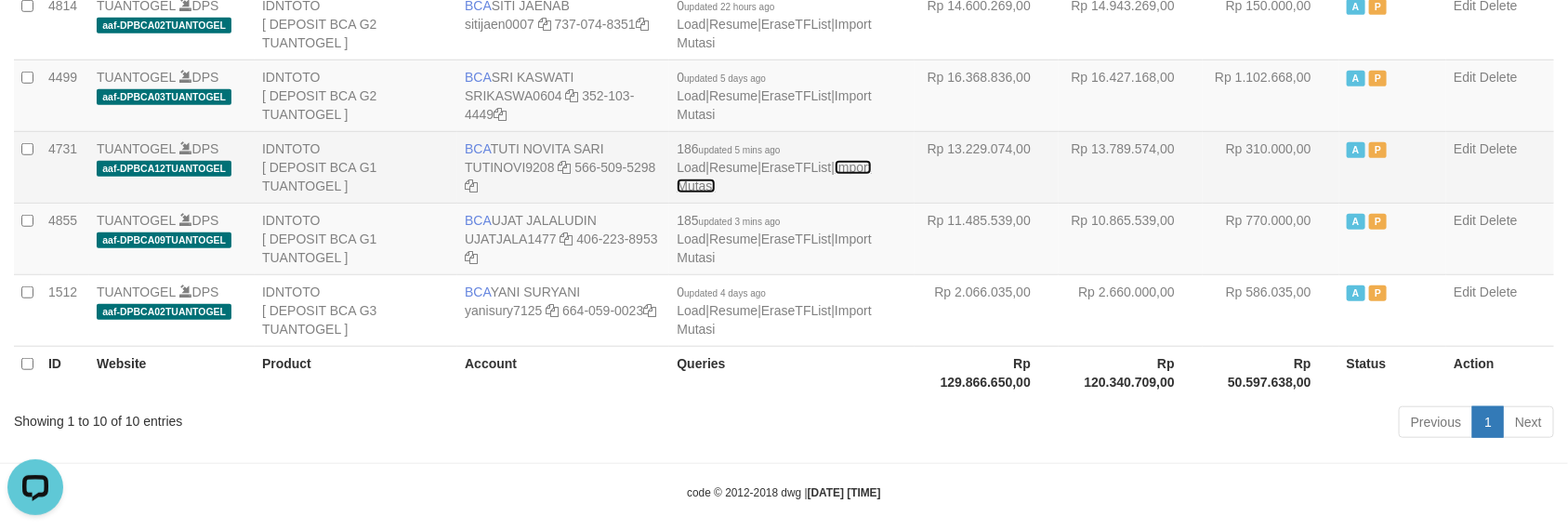 click on "Import Mutasi" at bounding box center (773, 177) 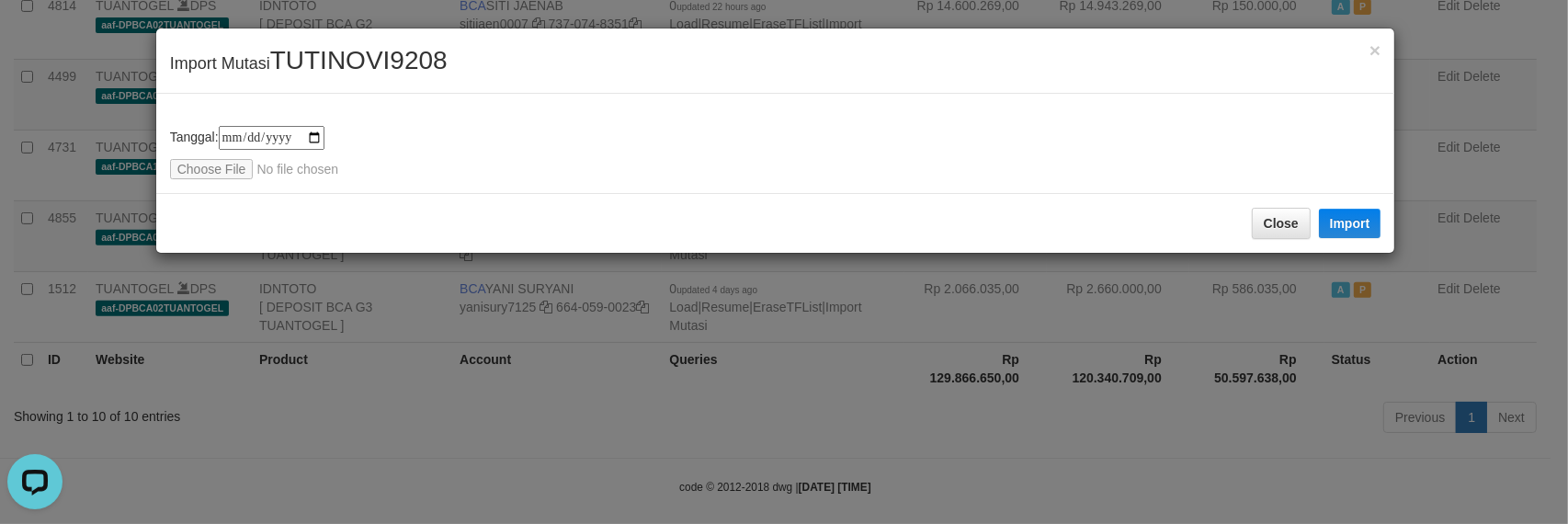 click on "TUTINOVI9208" at bounding box center [358, 60] 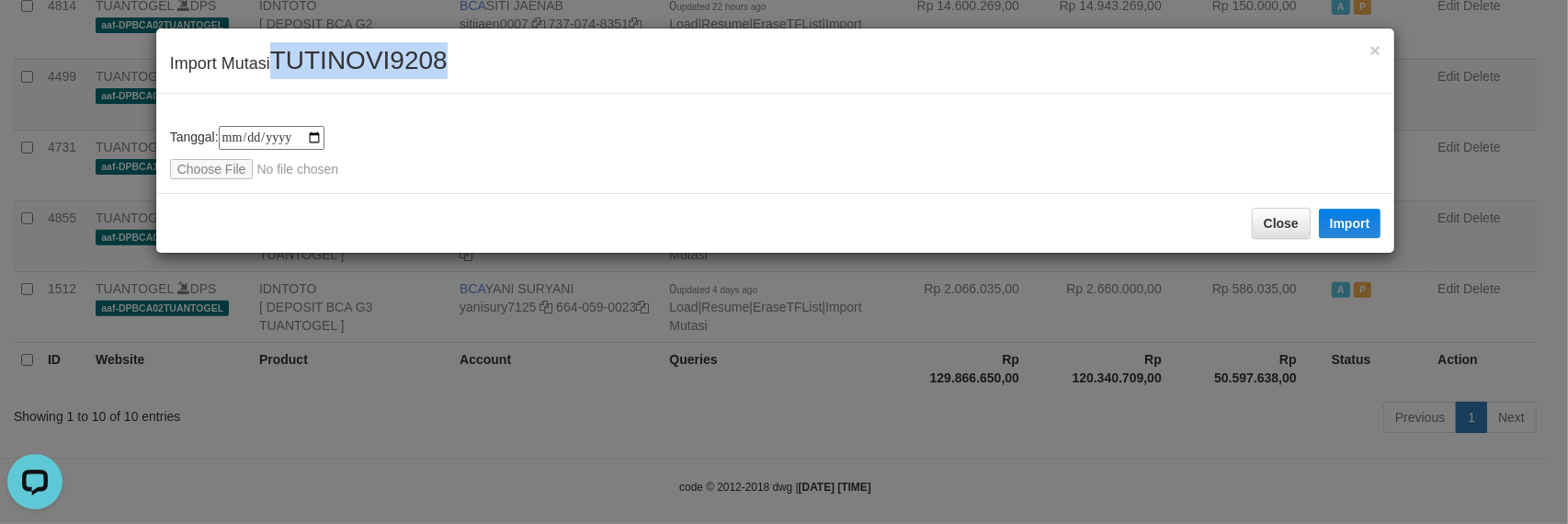 click on "TUTINOVI9208" at bounding box center (358, 60) 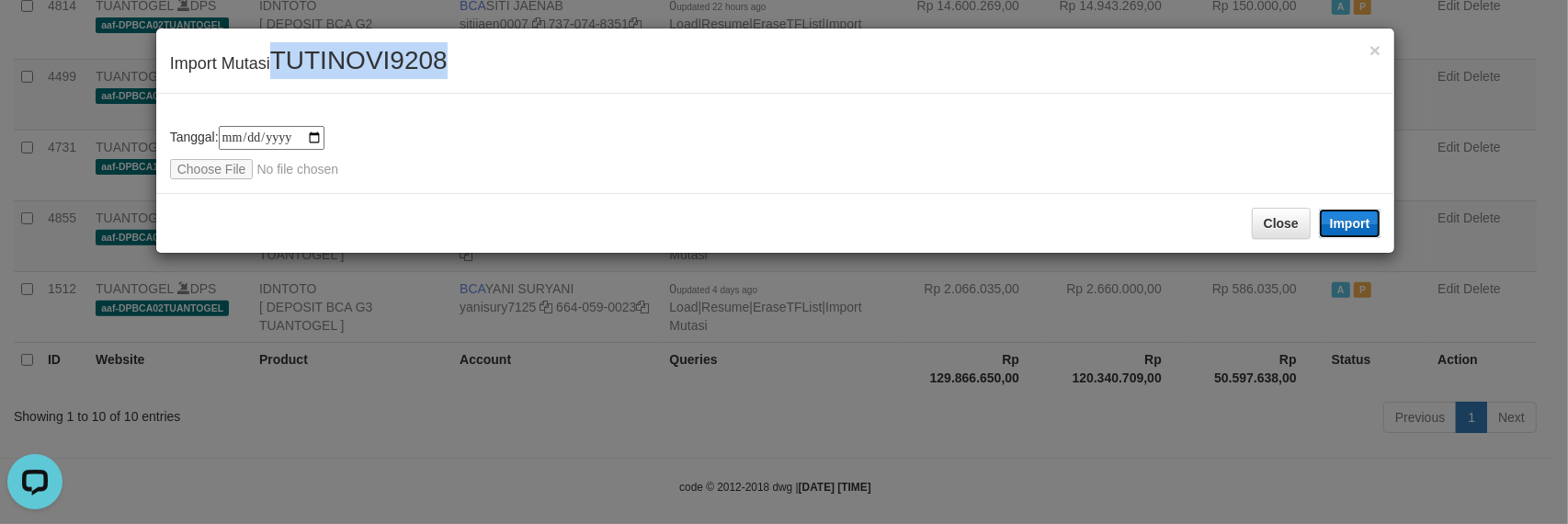 click on "Import" at bounding box center (1350, 223) 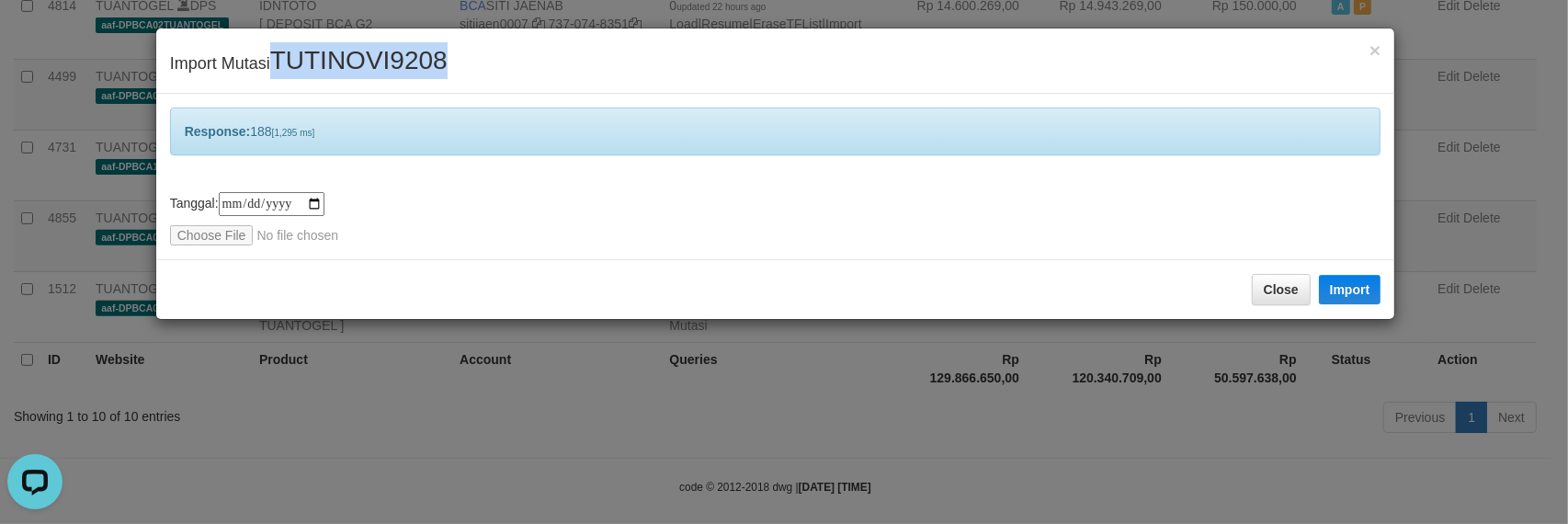 click on "×
Import Mutasi  TUTINOVI9208" at bounding box center (776, 61) 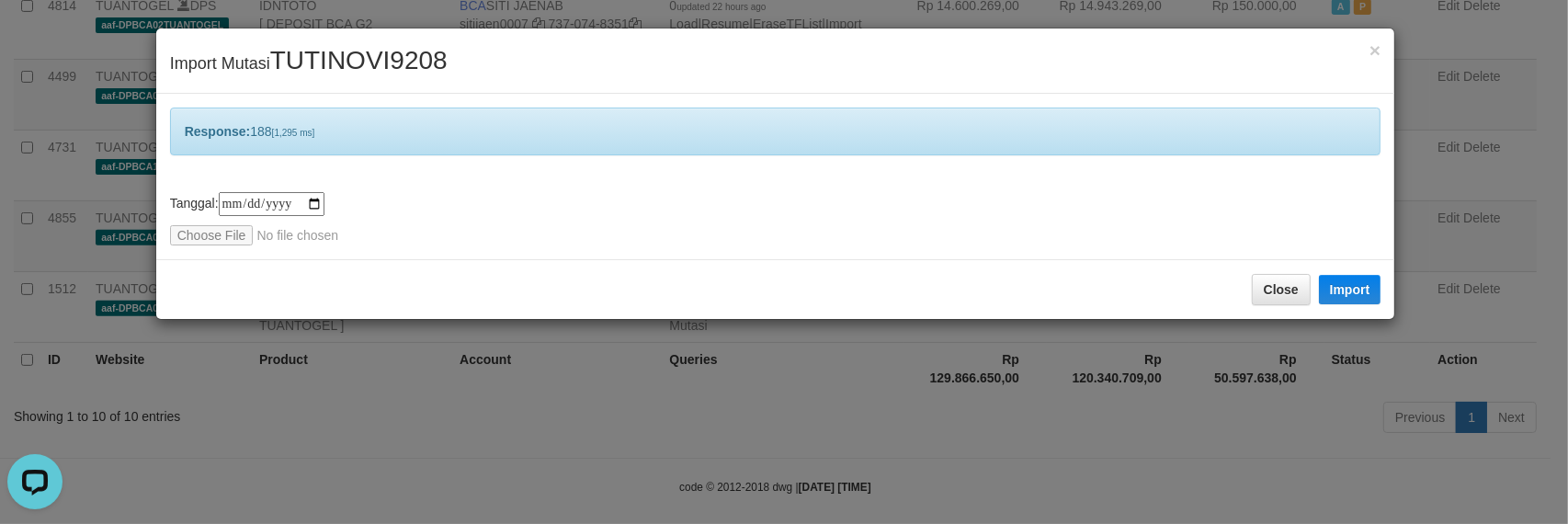 click on "TUTINOVI9208" at bounding box center (358, 60) 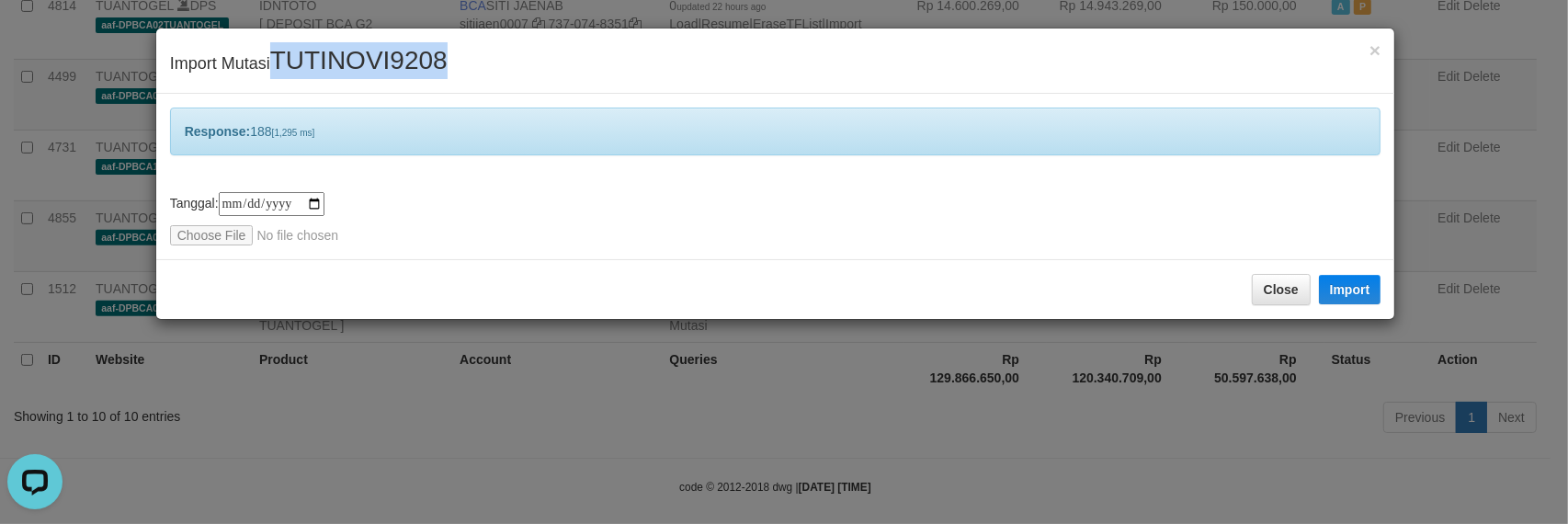 click on "TUTINOVI9208" at bounding box center [358, 60] 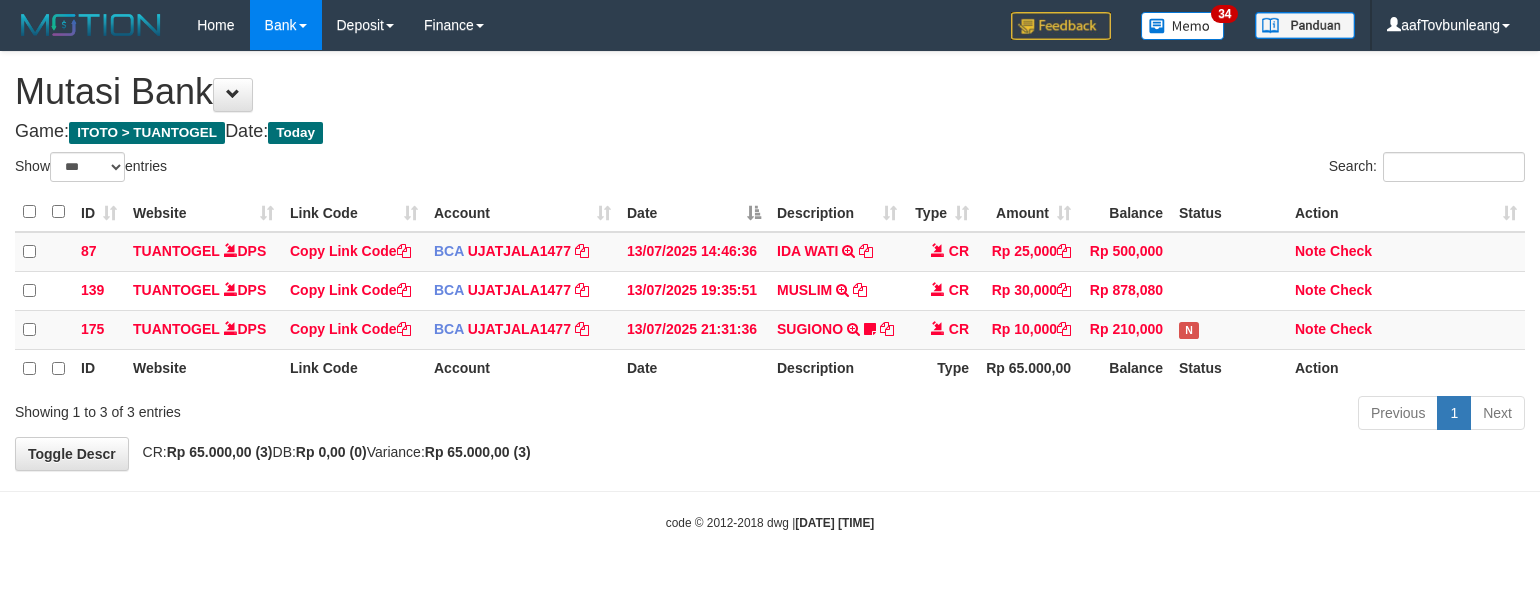 select on "***" 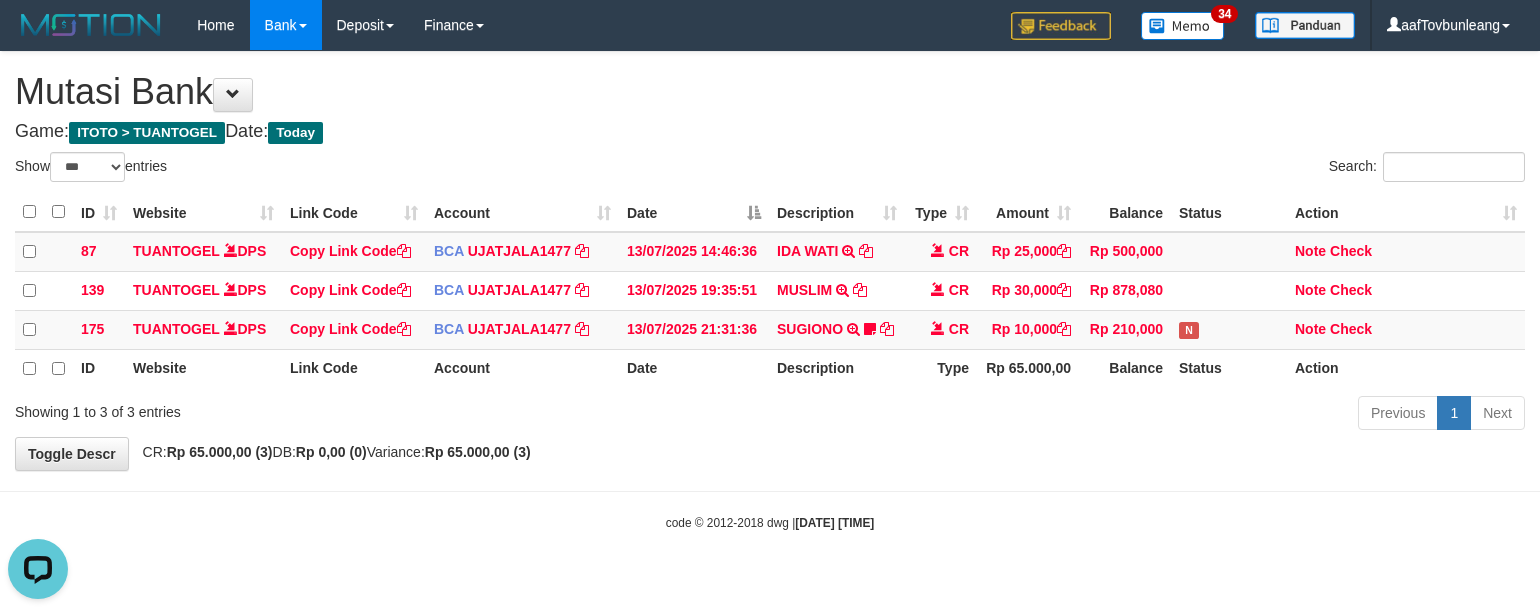 scroll, scrollTop: 0, scrollLeft: 0, axis: both 